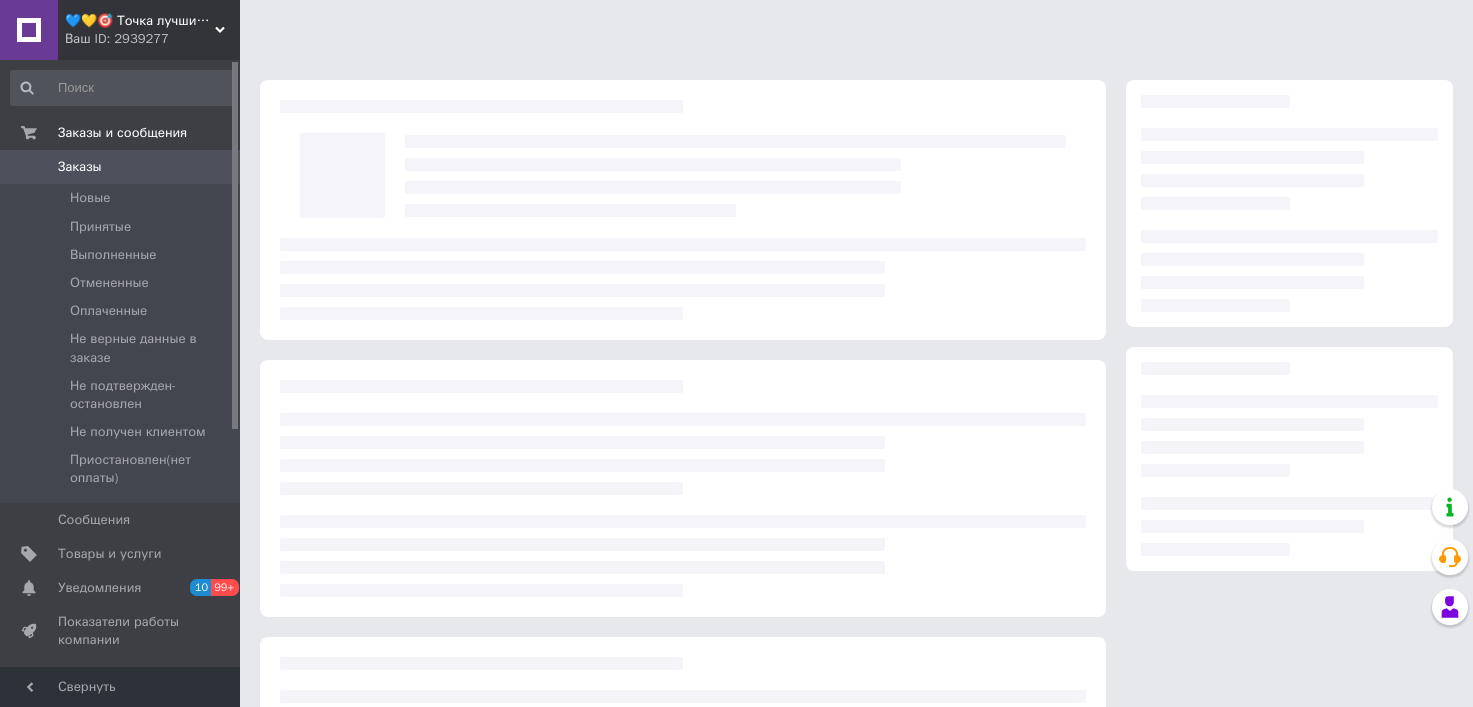 scroll, scrollTop: 0, scrollLeft: 0, axis: both 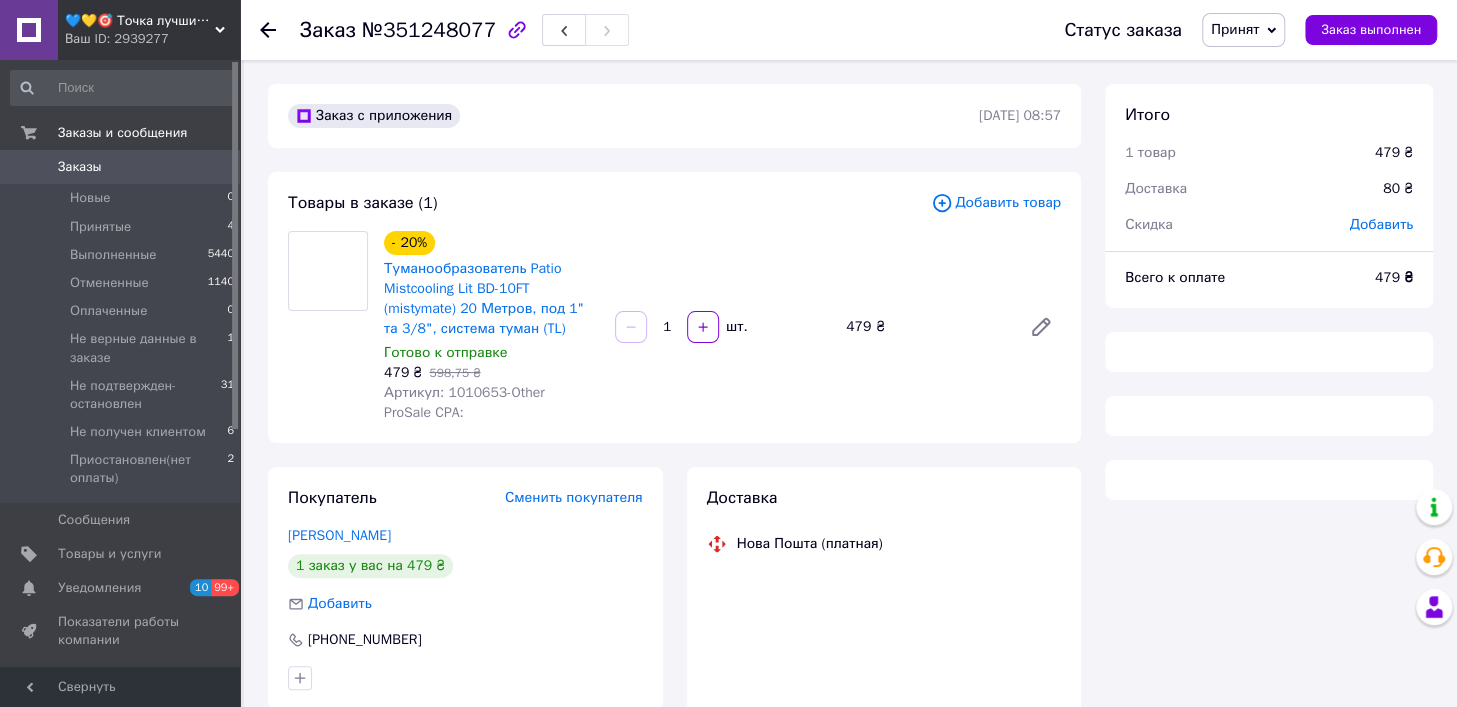 click on "Заказы" at bounding box center (121, 167) 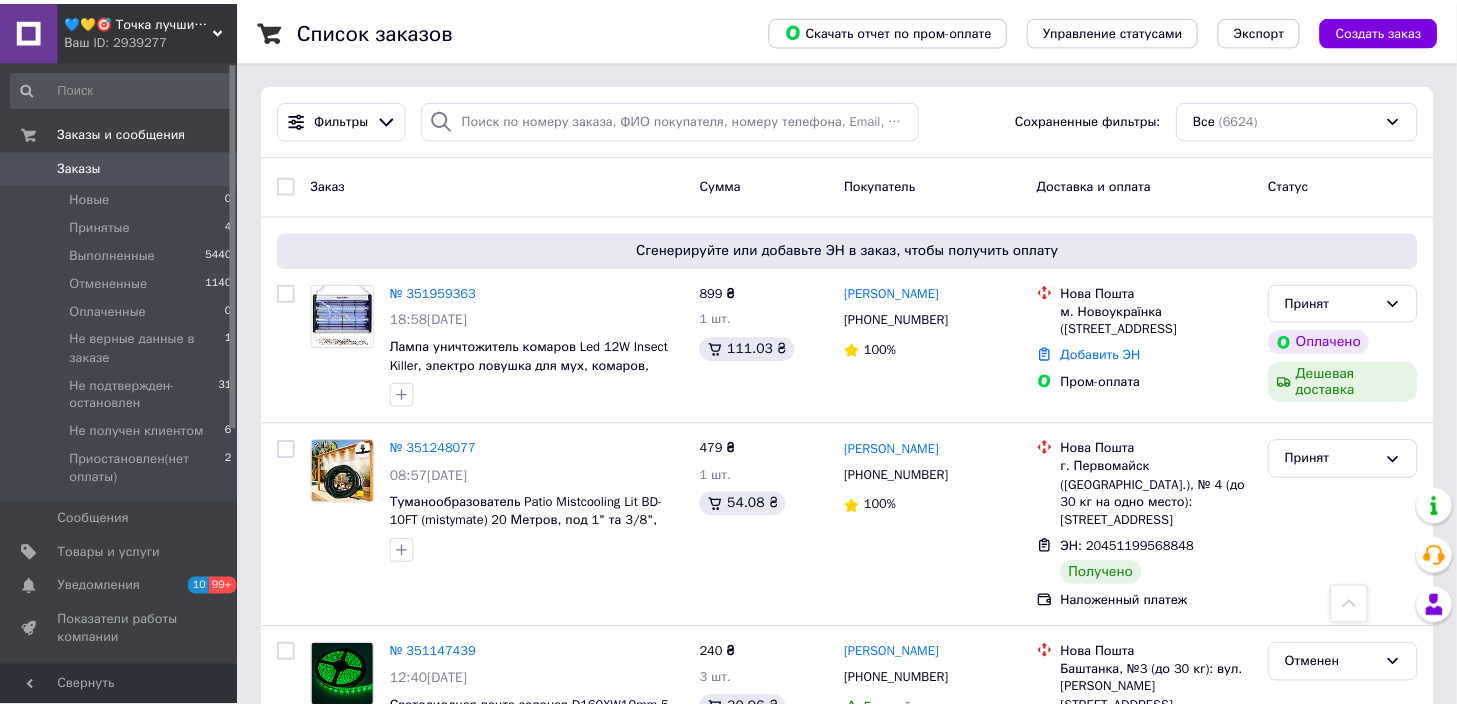 scroll, scrollTop: 888, scrollLeft: 0, axis: vertical 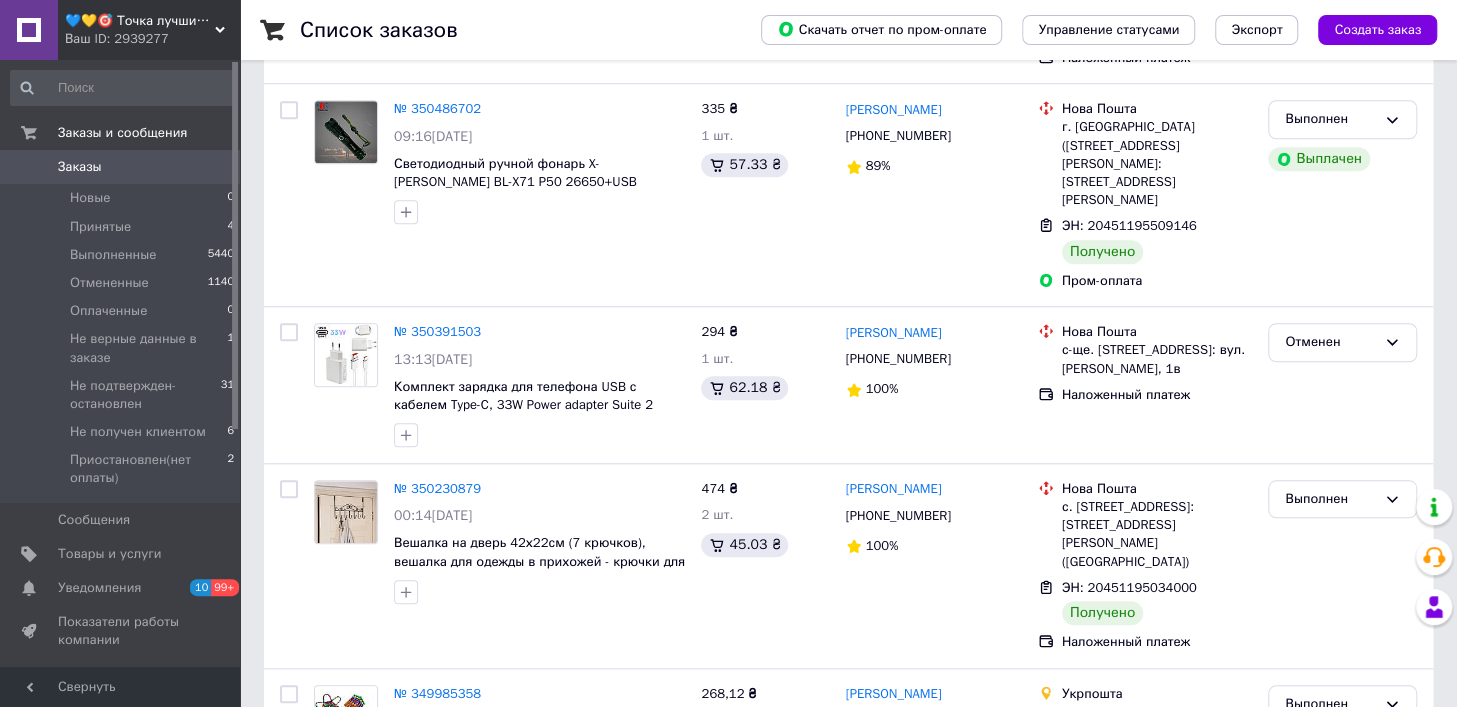 click at bounding box center [674, -769] 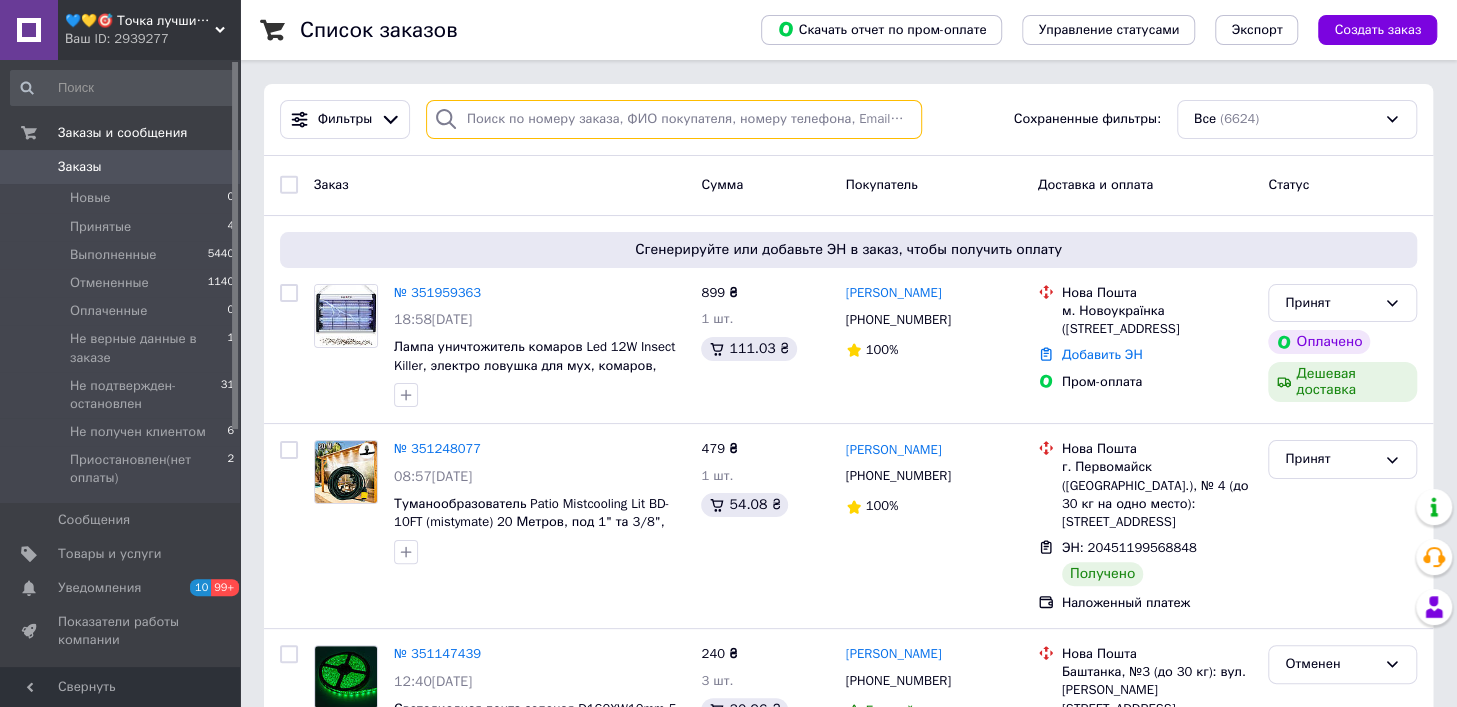 paste on "351959363" 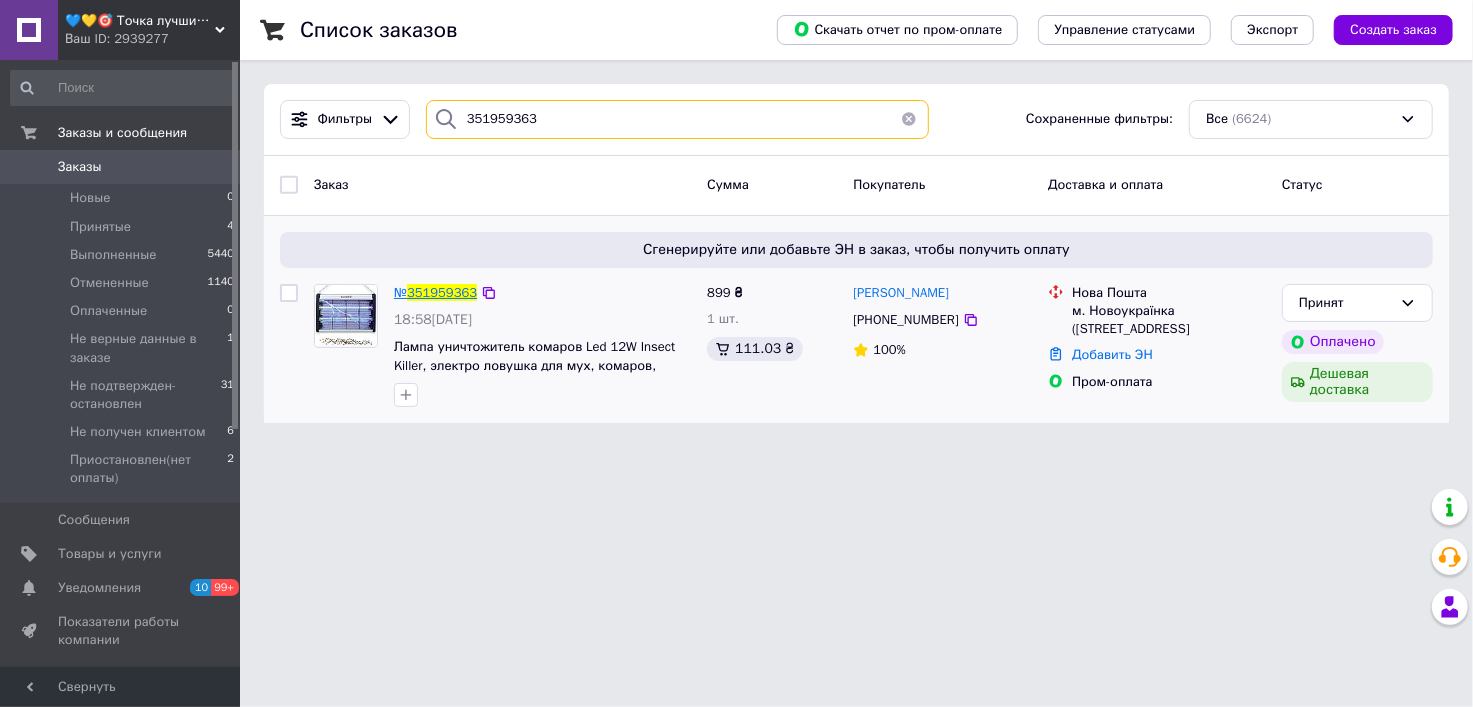 type on "351959363" 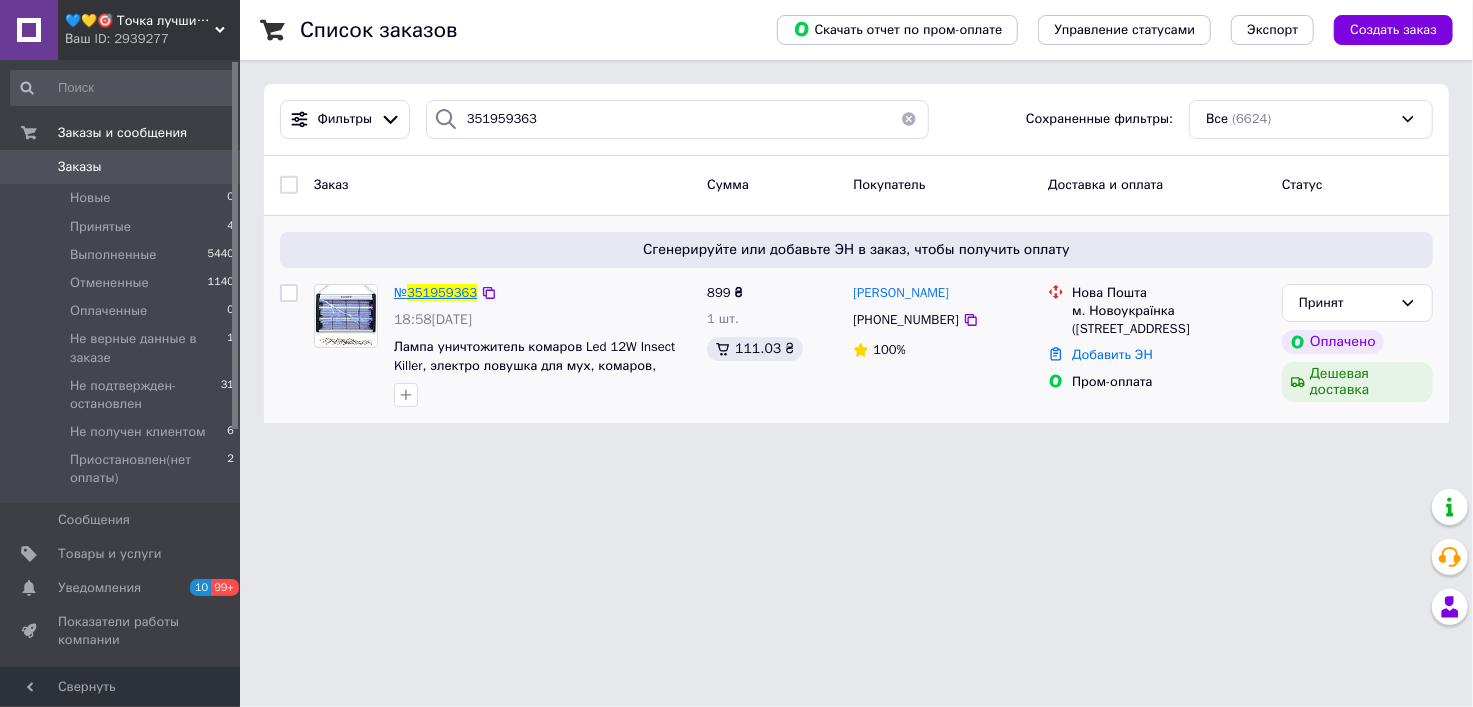 click on "351959363" at bounding box center (442, 292) 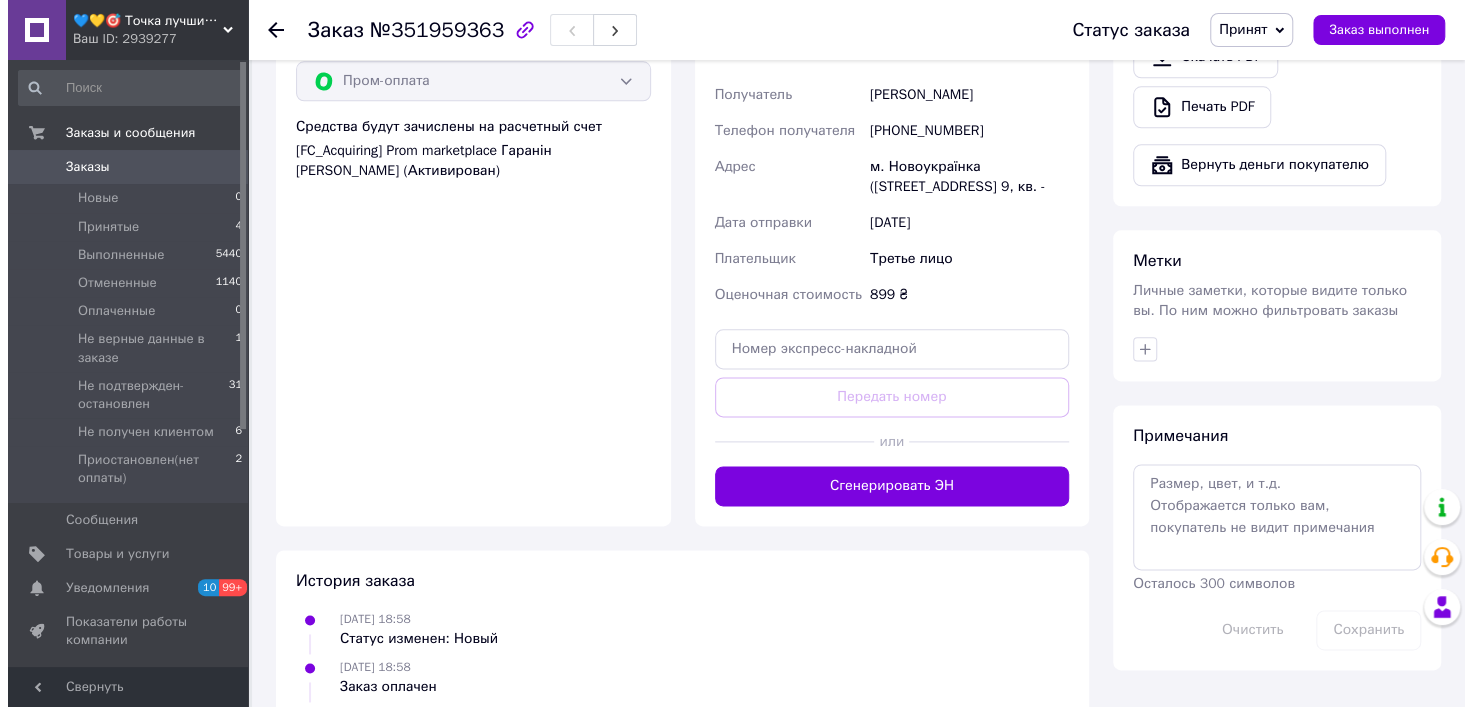 scroll, scrollTop: 1328, scrollLeft: 0, axis: vertical 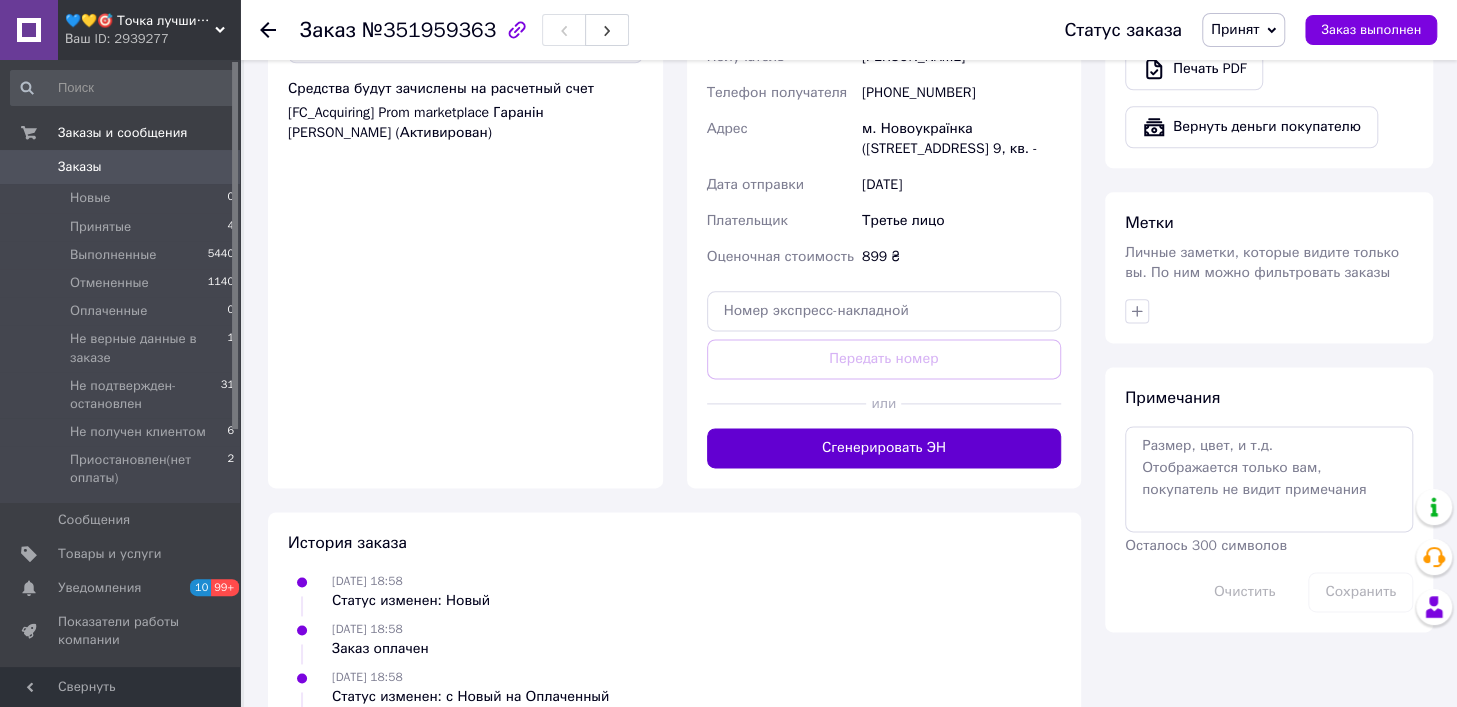 click on "Сгенерировать ЭН" at bounding box center (884, 448) 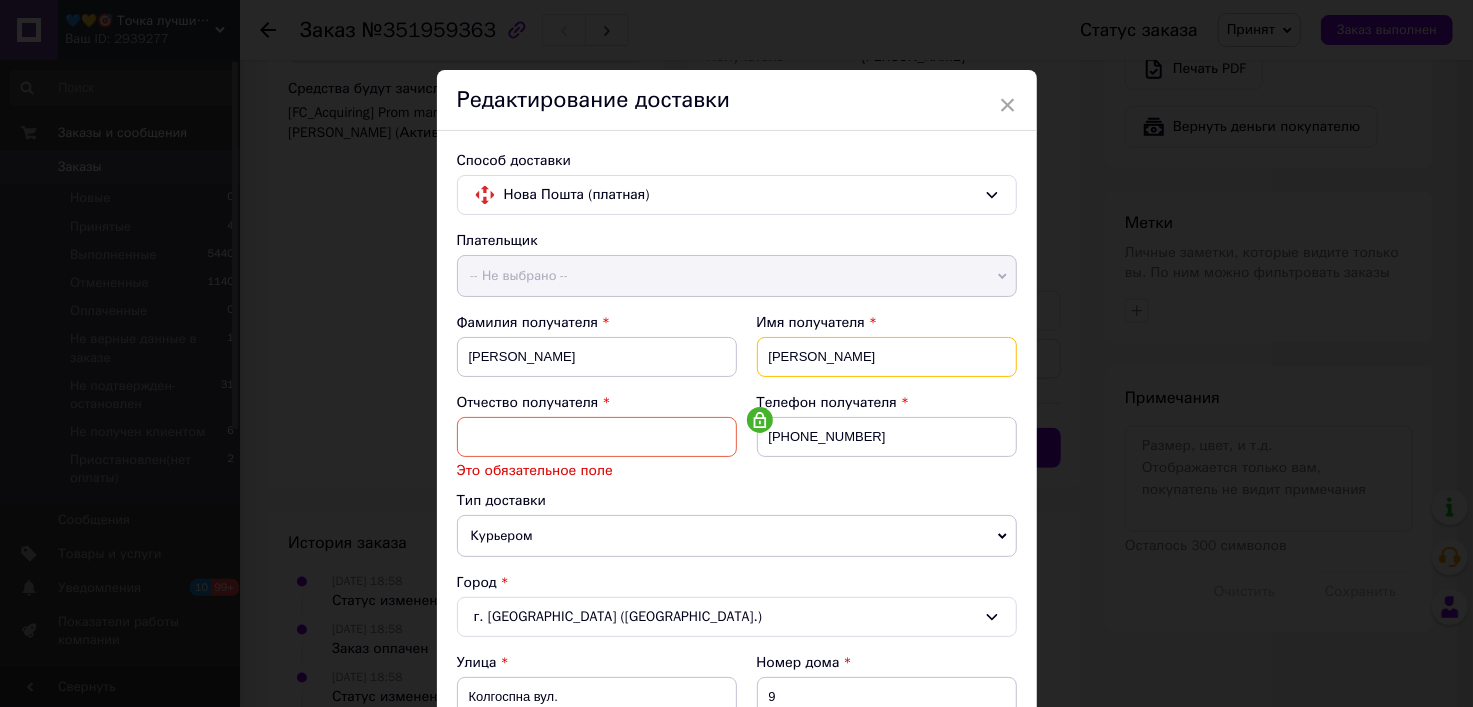drag, startPoint x: 825, startPoint y: 354, endPoint x: 760, endPoint y: 356, distance: 65.03076 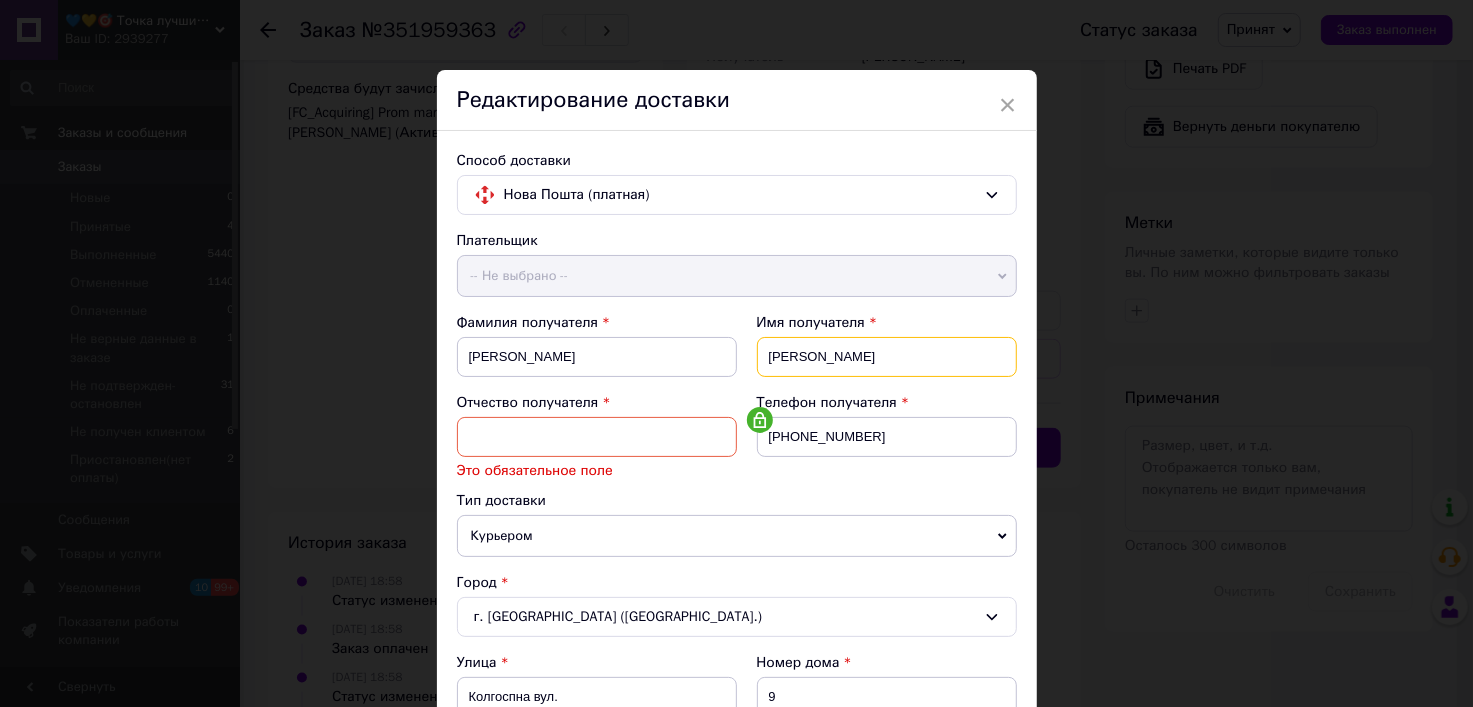 click on "[PERSON_NAME]" at bounding box center [887, 357] 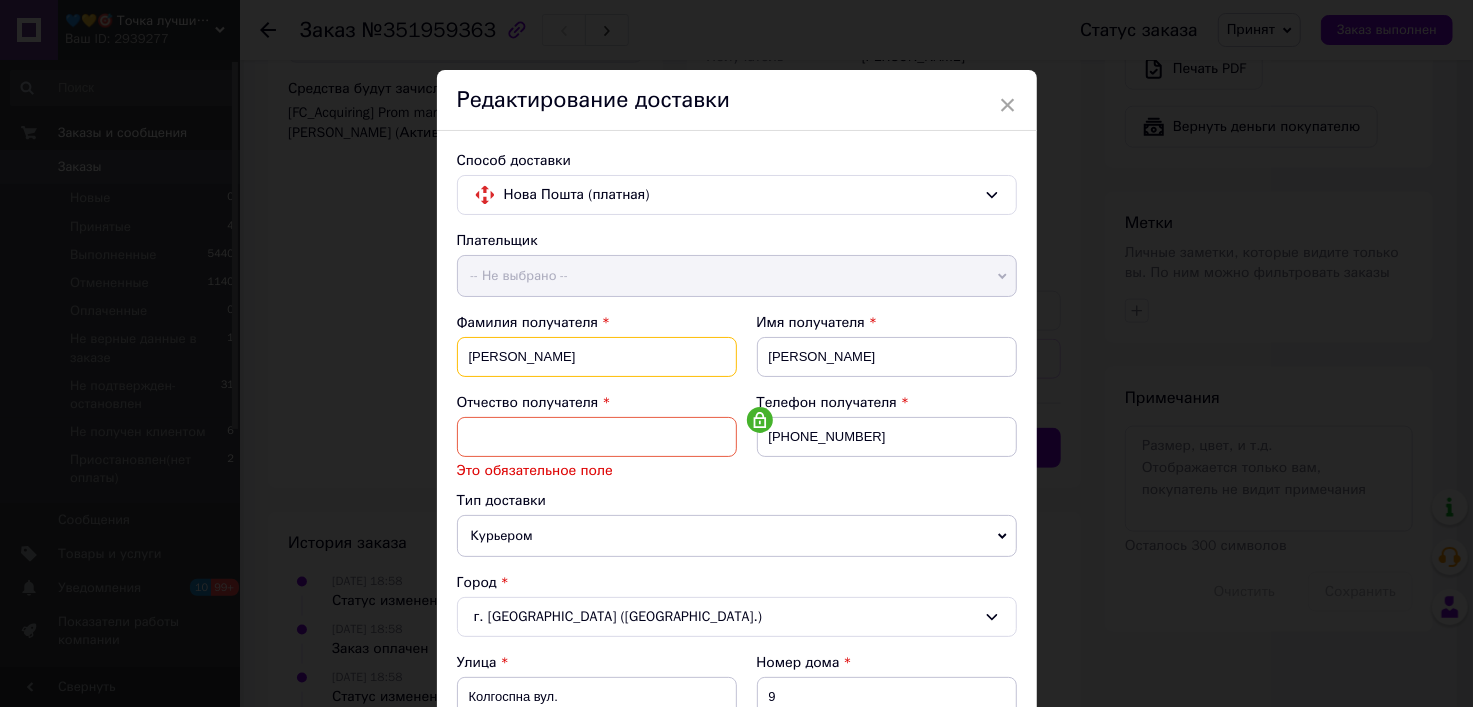 drag, startPoint x: 534, startPoint y: 357, endPoint x: 458, endPoint y: 357, distance: 76 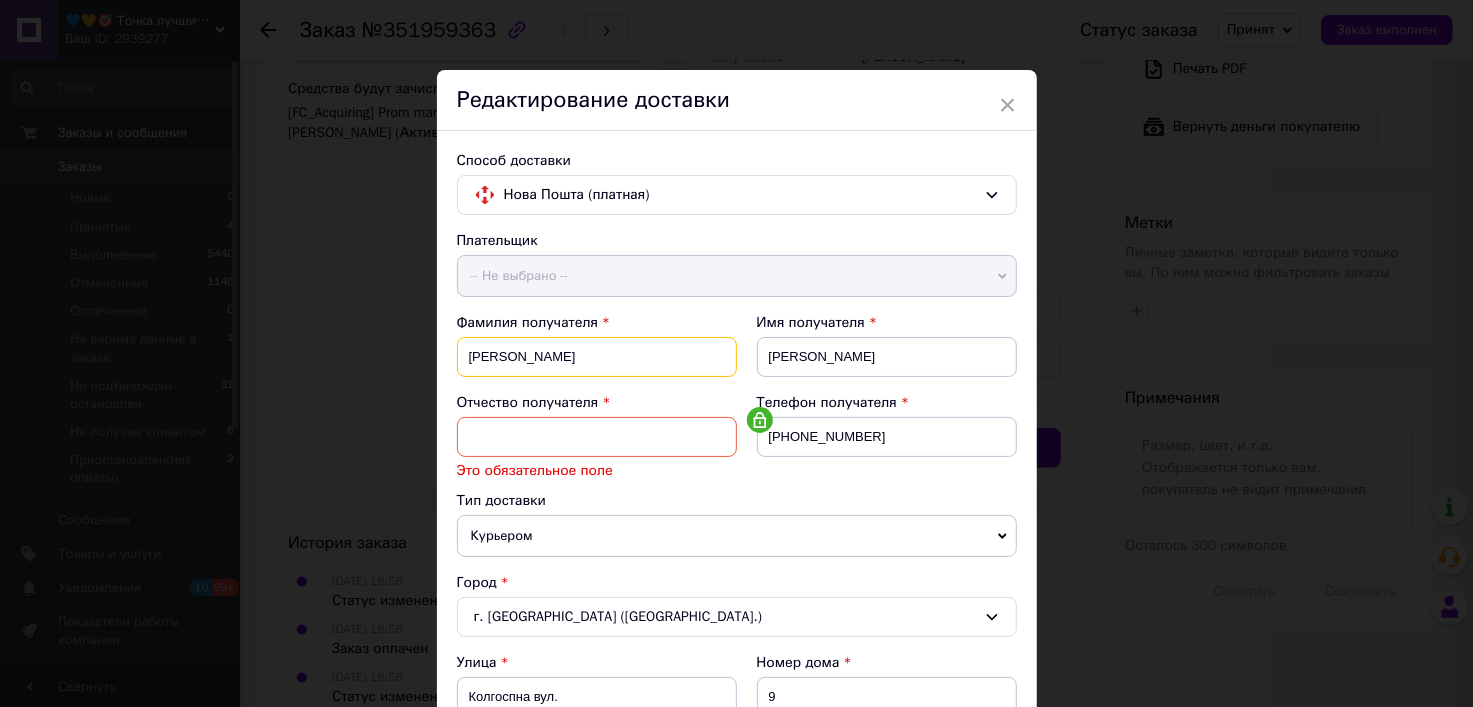 type on "[PERSON_NAME]" 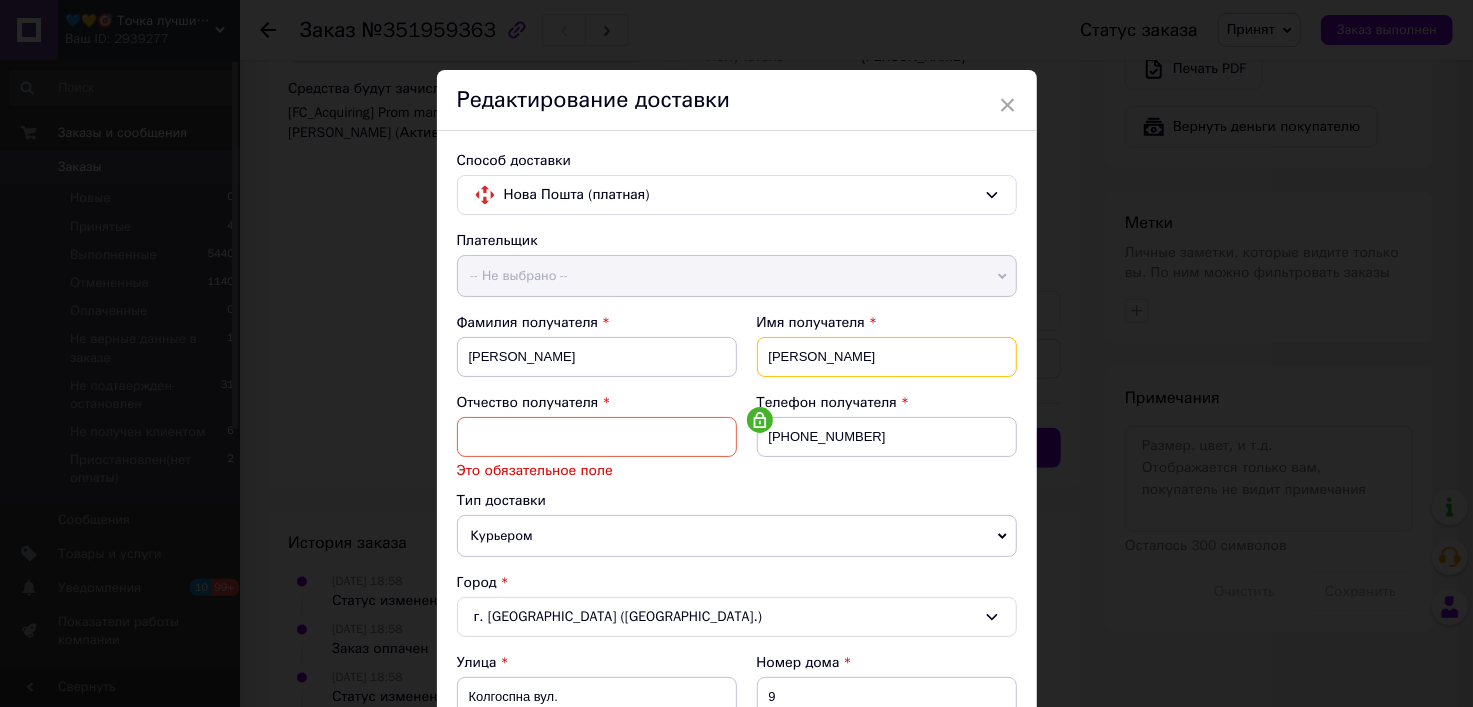 drag, startPoint x: 840, startPoint y: 355, endPoint x: 755, endPoint y: 355, distance: 85 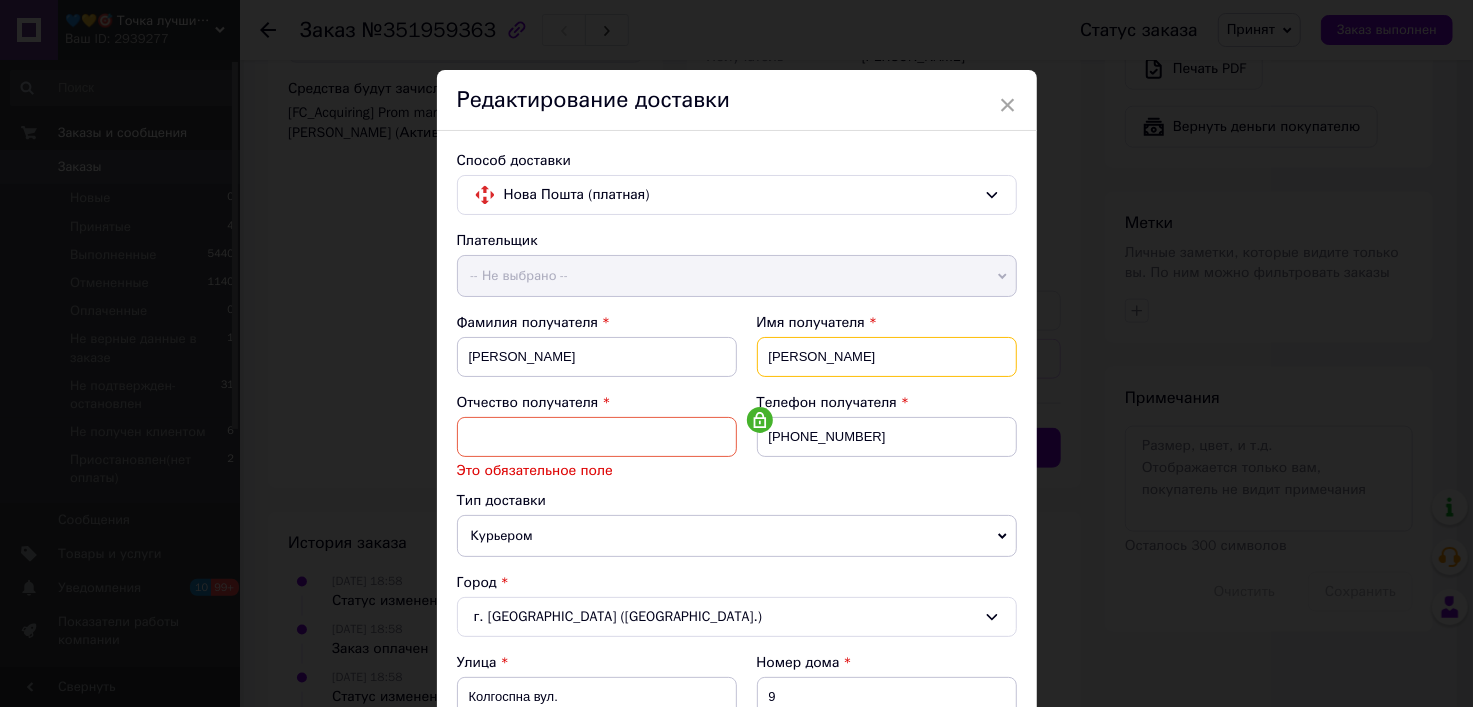 click on "[PERSON_NAME]" at bounding box center (887, 357) 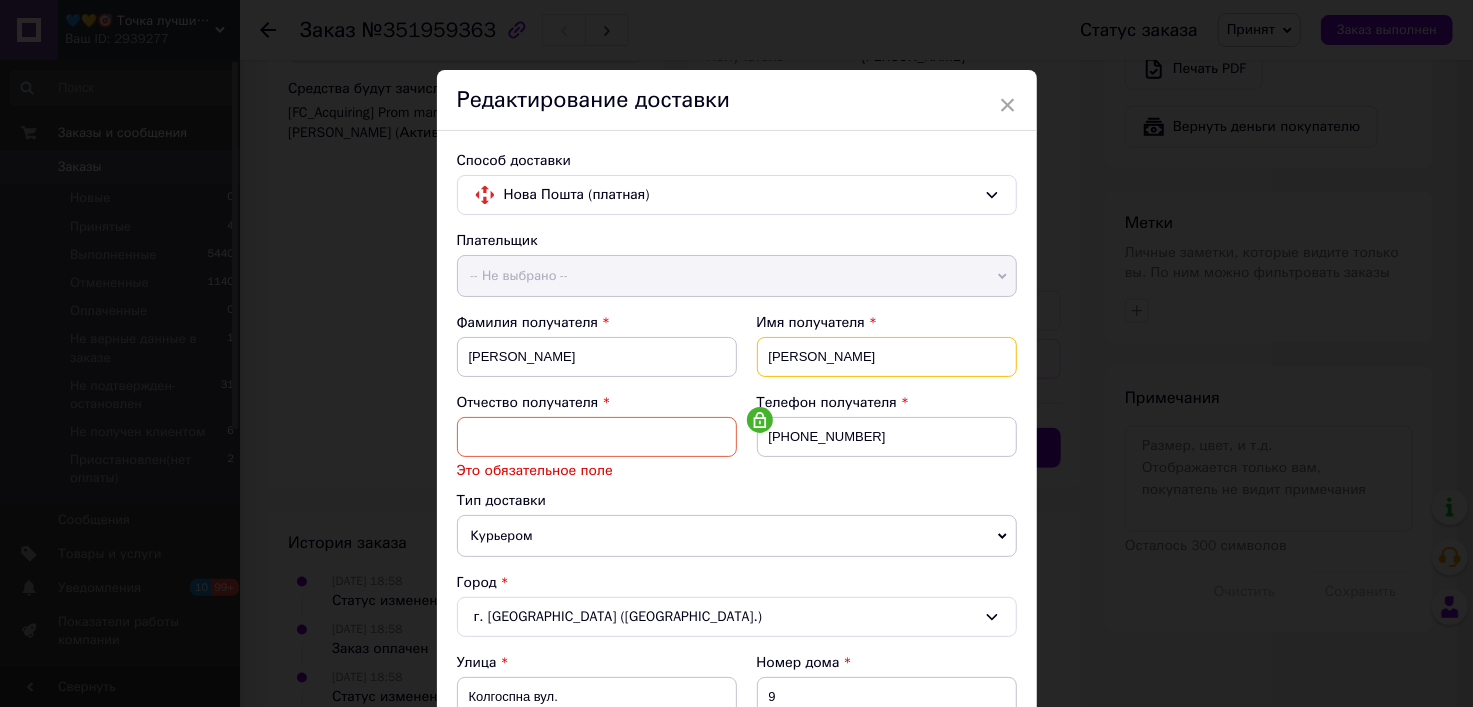 type on "[PERSON_NAME]" 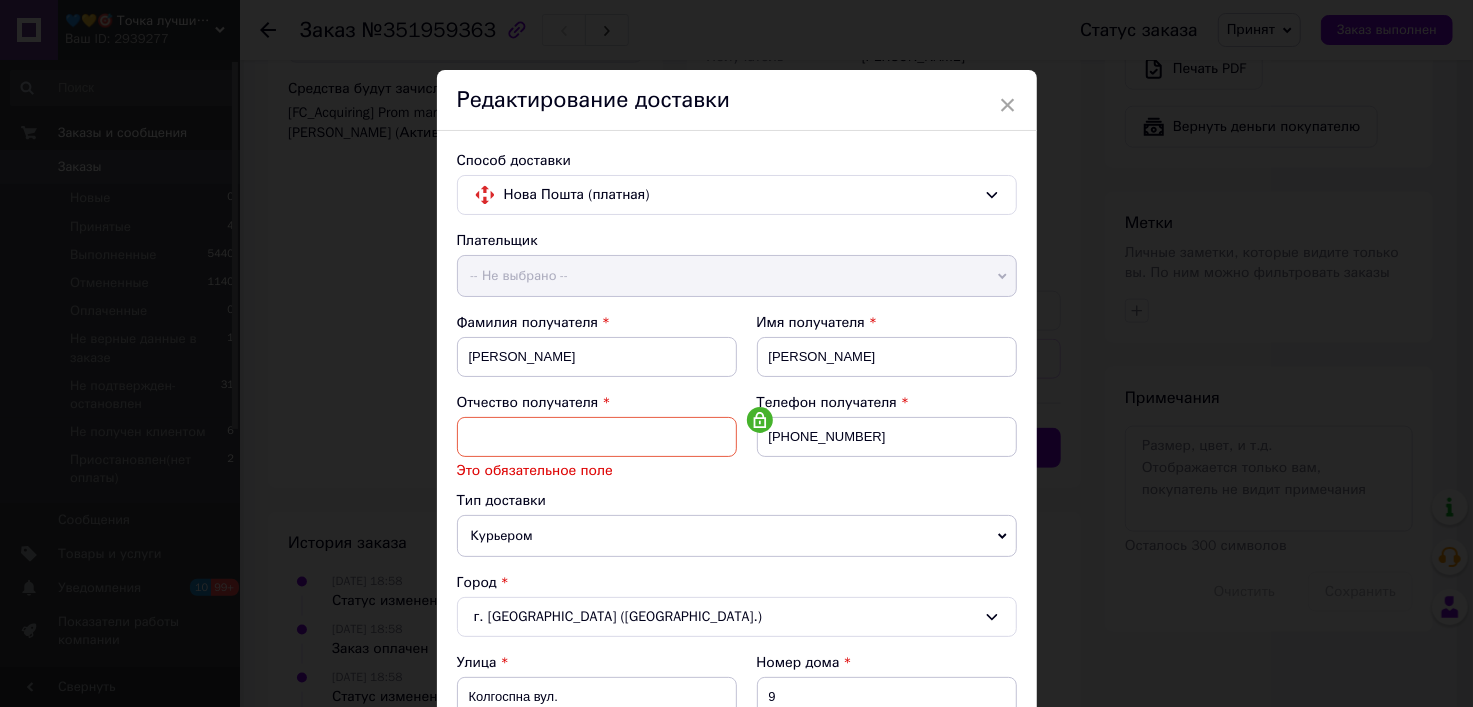 click at bounding box center [597, 437] 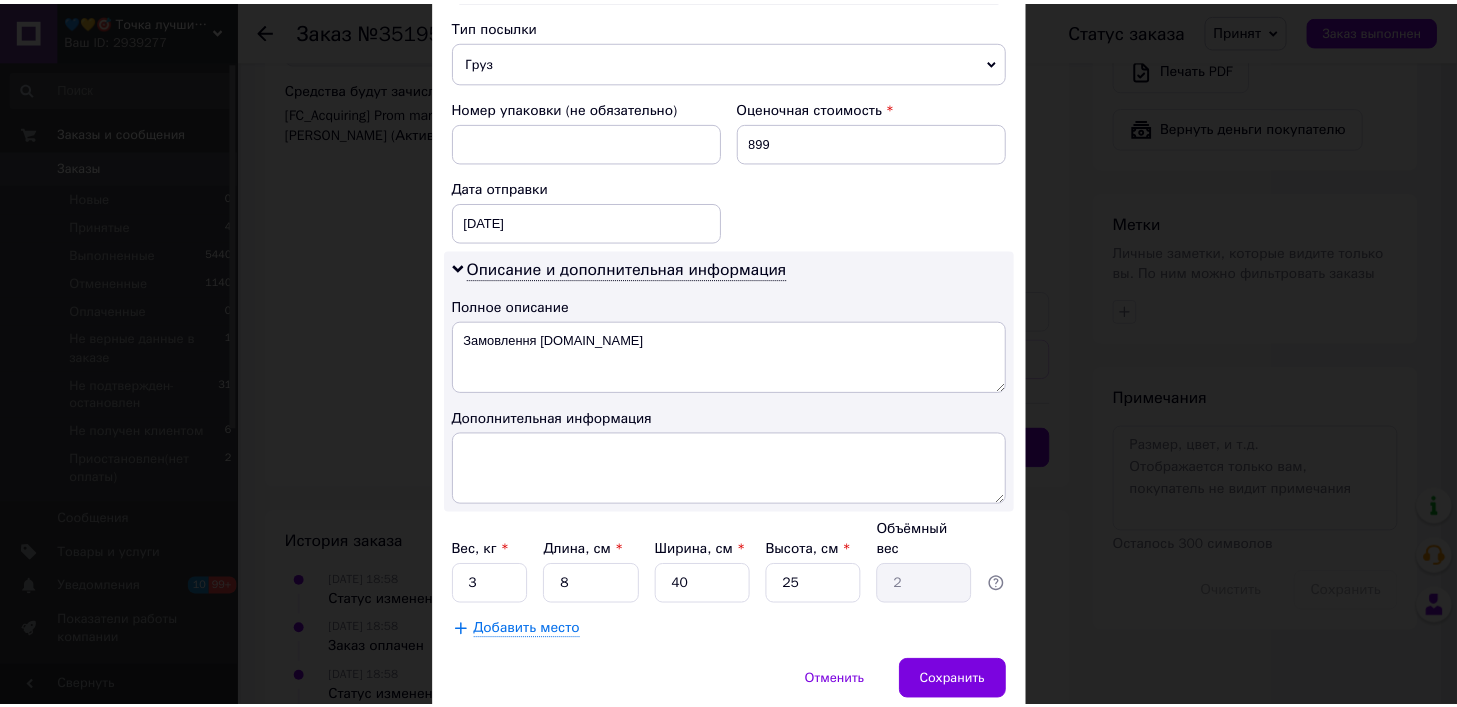 scroll, scrollTop: 888, scrollLeft: 0, axis: vertical 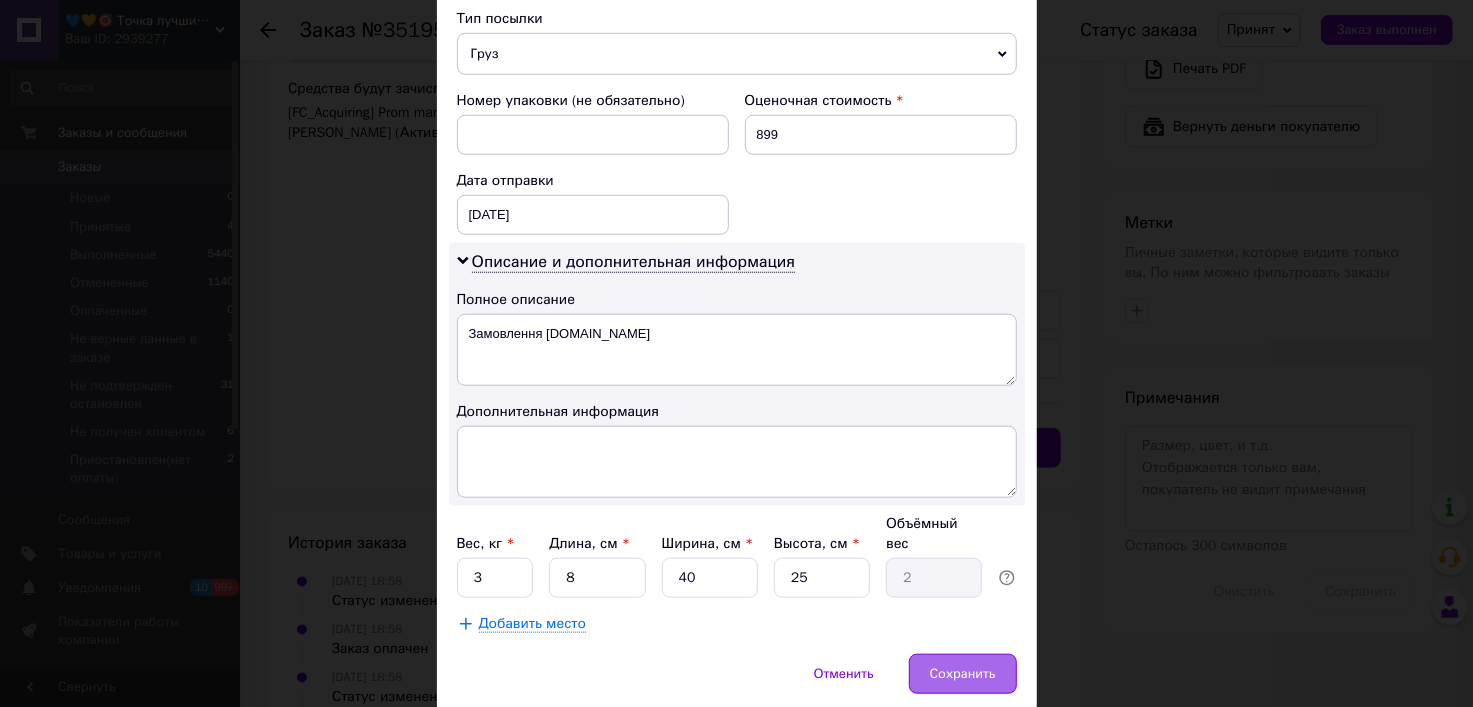 type on "Миколаївна" 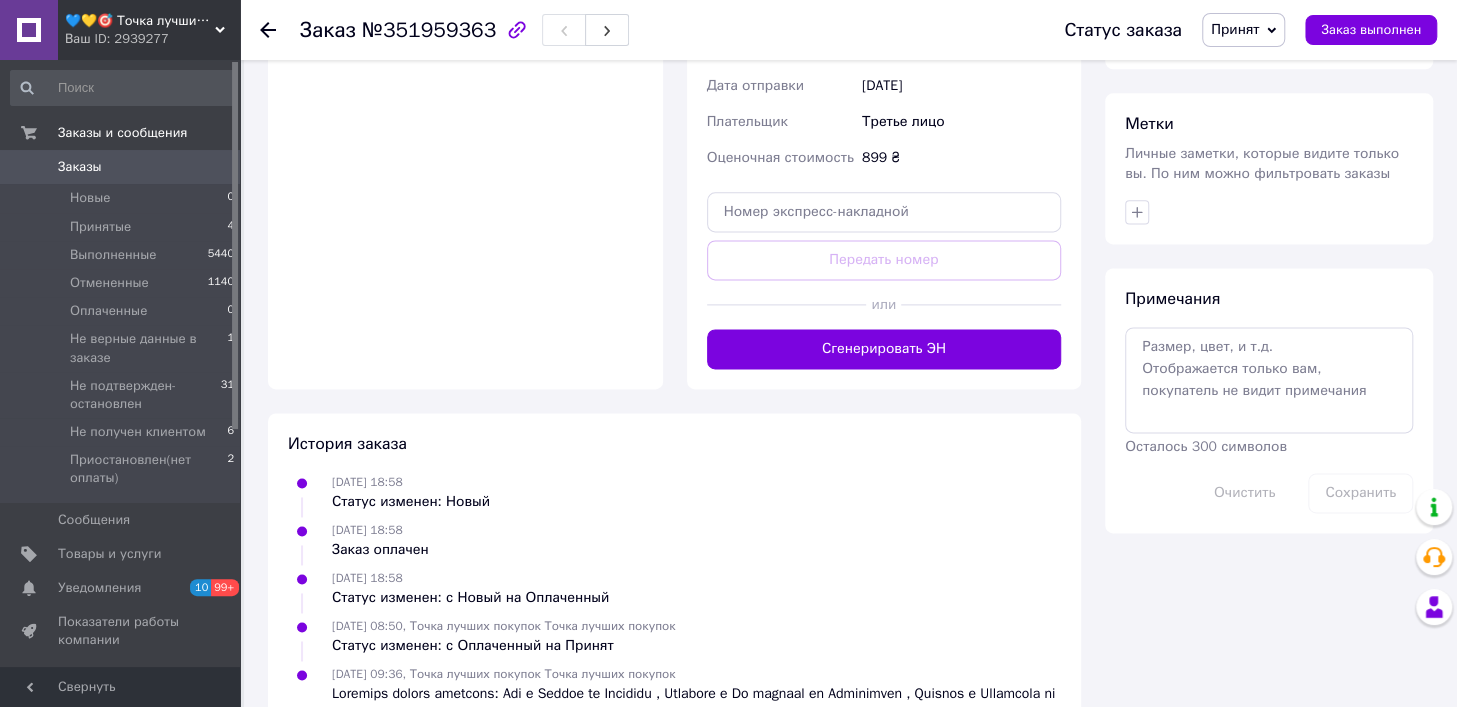 scroll, scrollTop: 1440, scrollLeft: 0, axis: vertical 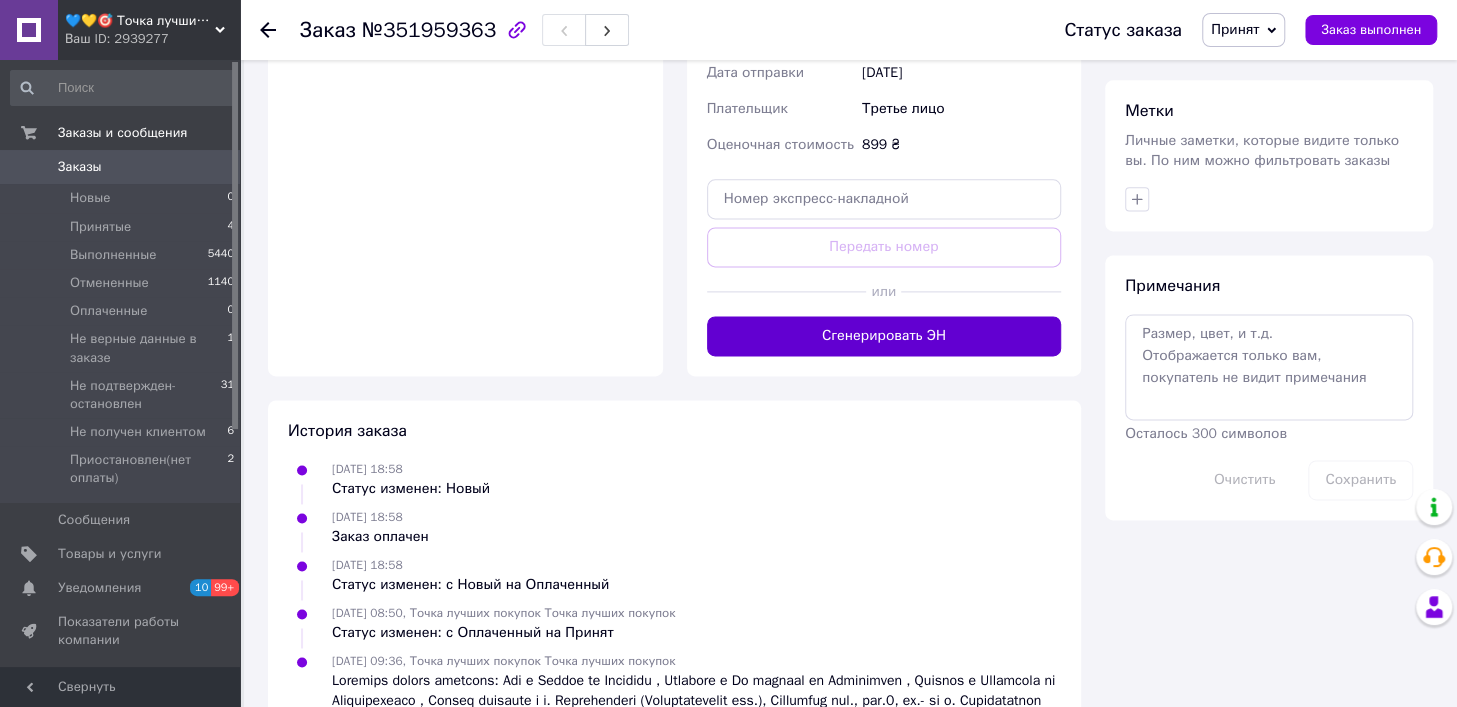 click on "Сгенерировать ЭН" at bounding box center [884, 336] 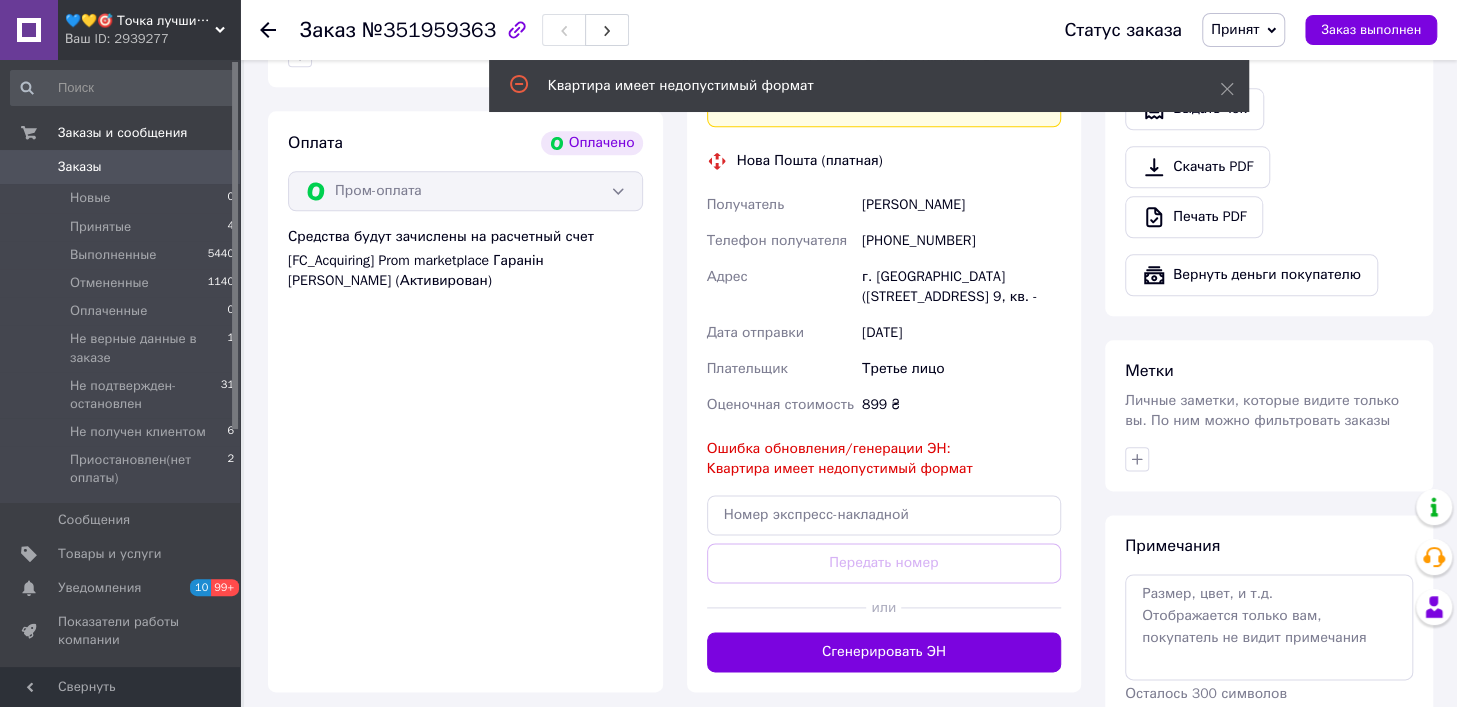 scroll, scrollTop: 1217, scrollLeft: 0, axis: vertical 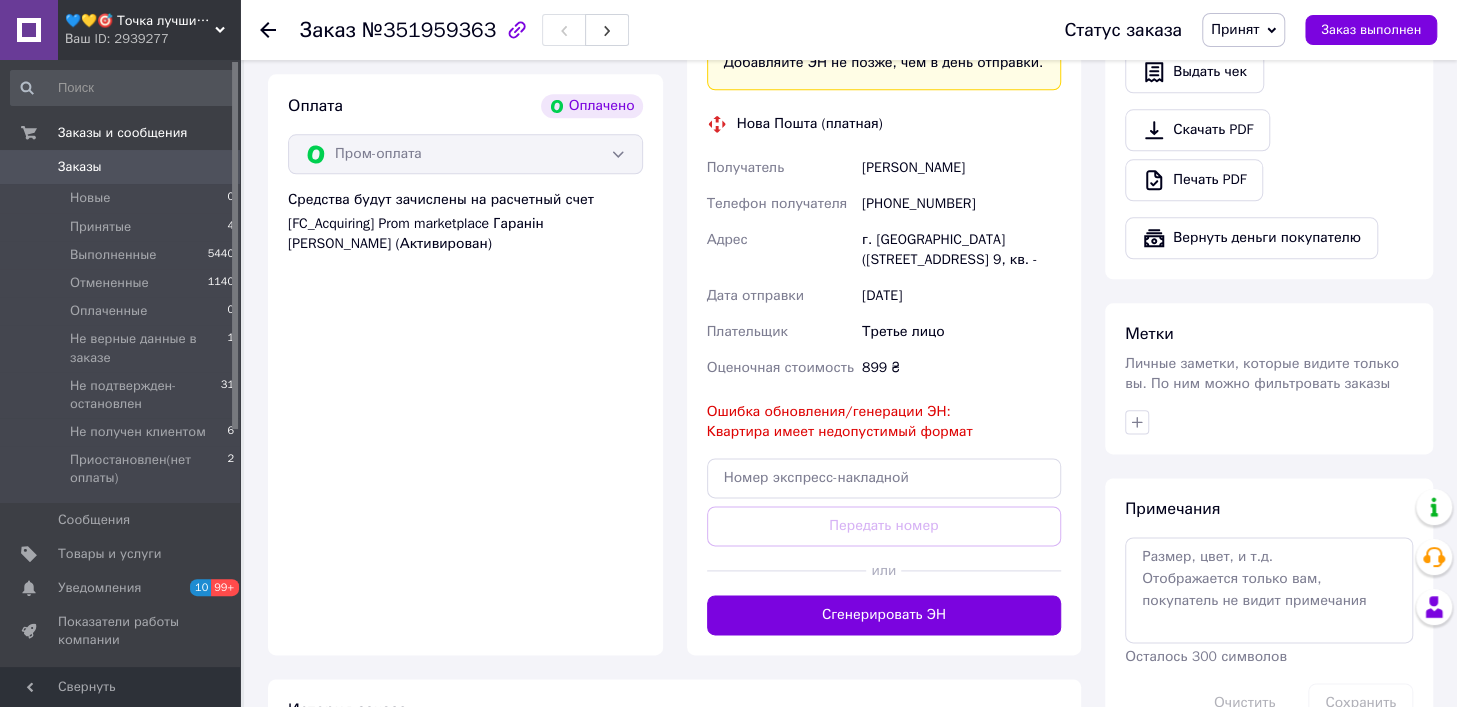 drag, startPoint x: 941, startPoint y: 192, endPoint x: 862, endPoint y: 167, distance: 82.86133 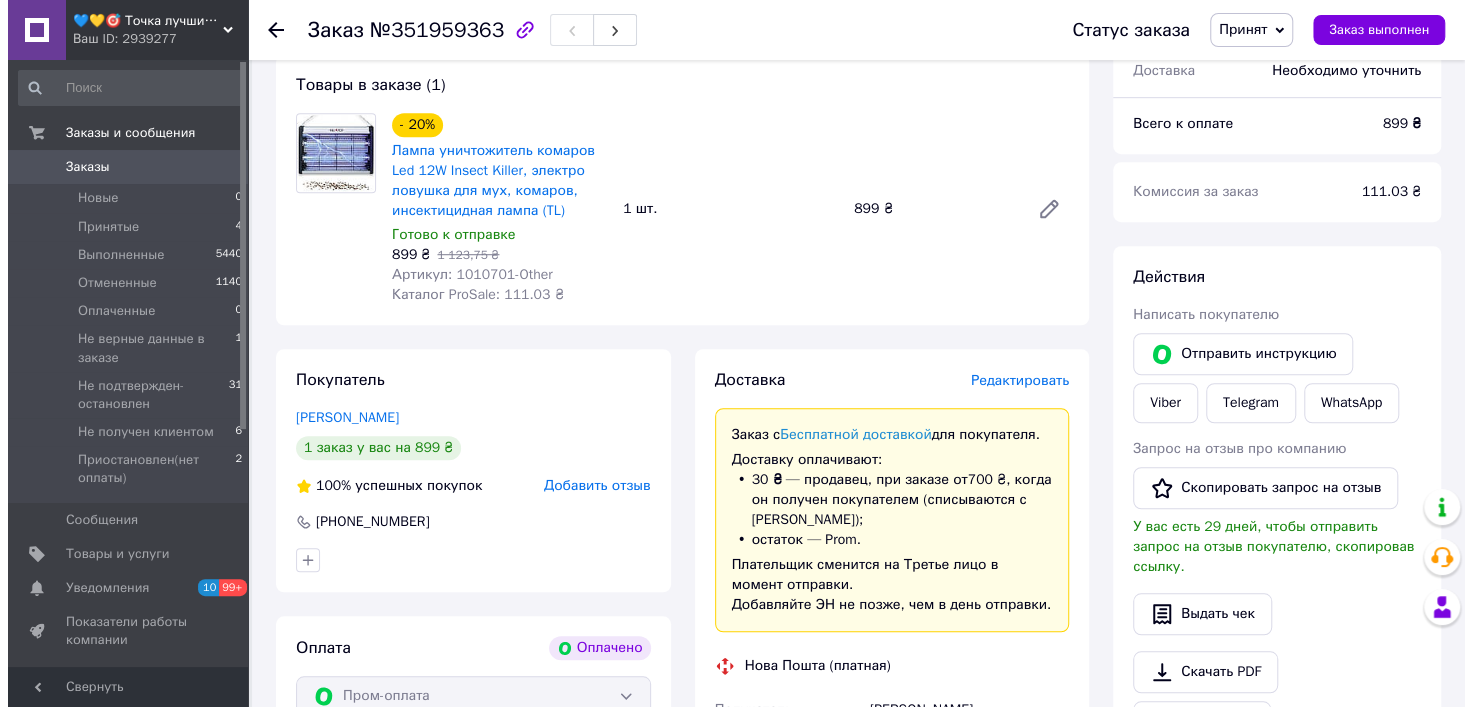 scroll, scrollTop: 662, scrollLeft: 0, axis: vertical 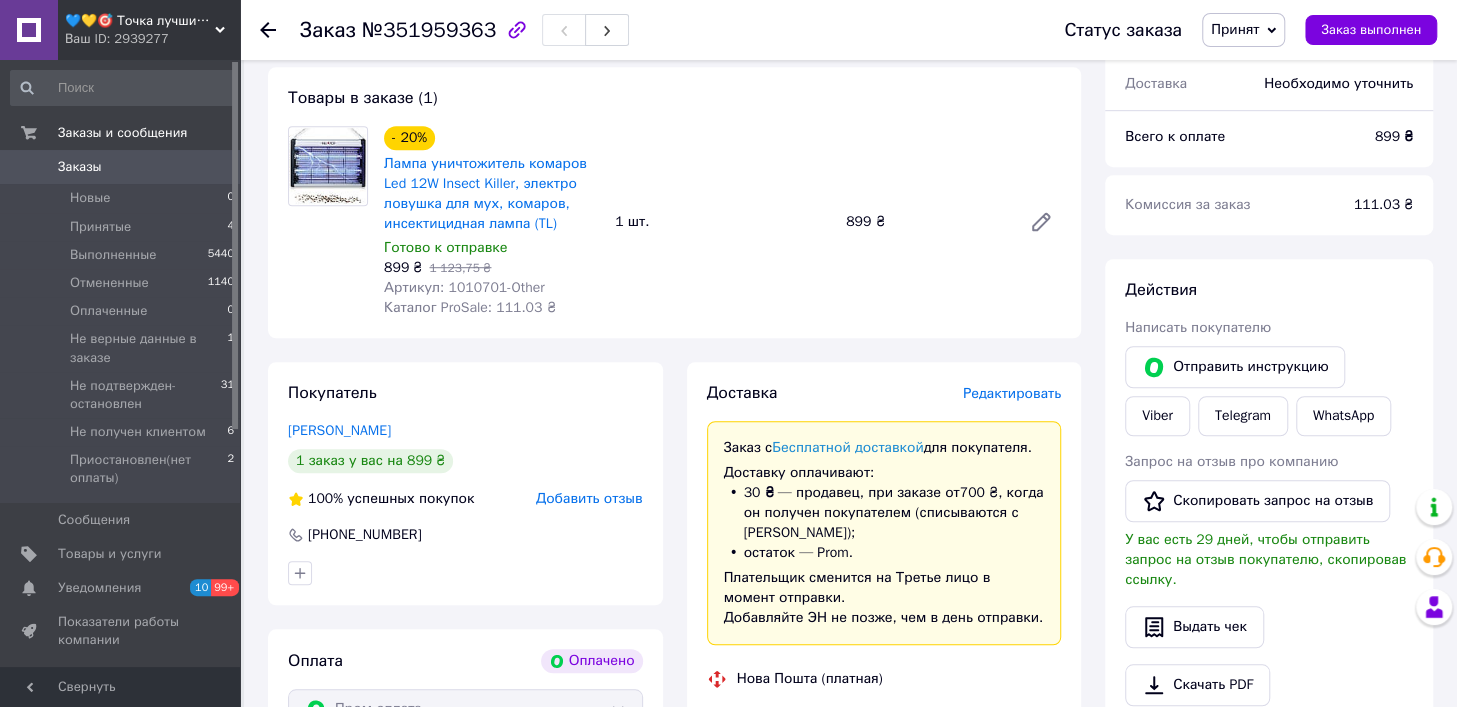 click on "Редактировать" at bounding box center [1012, 393] 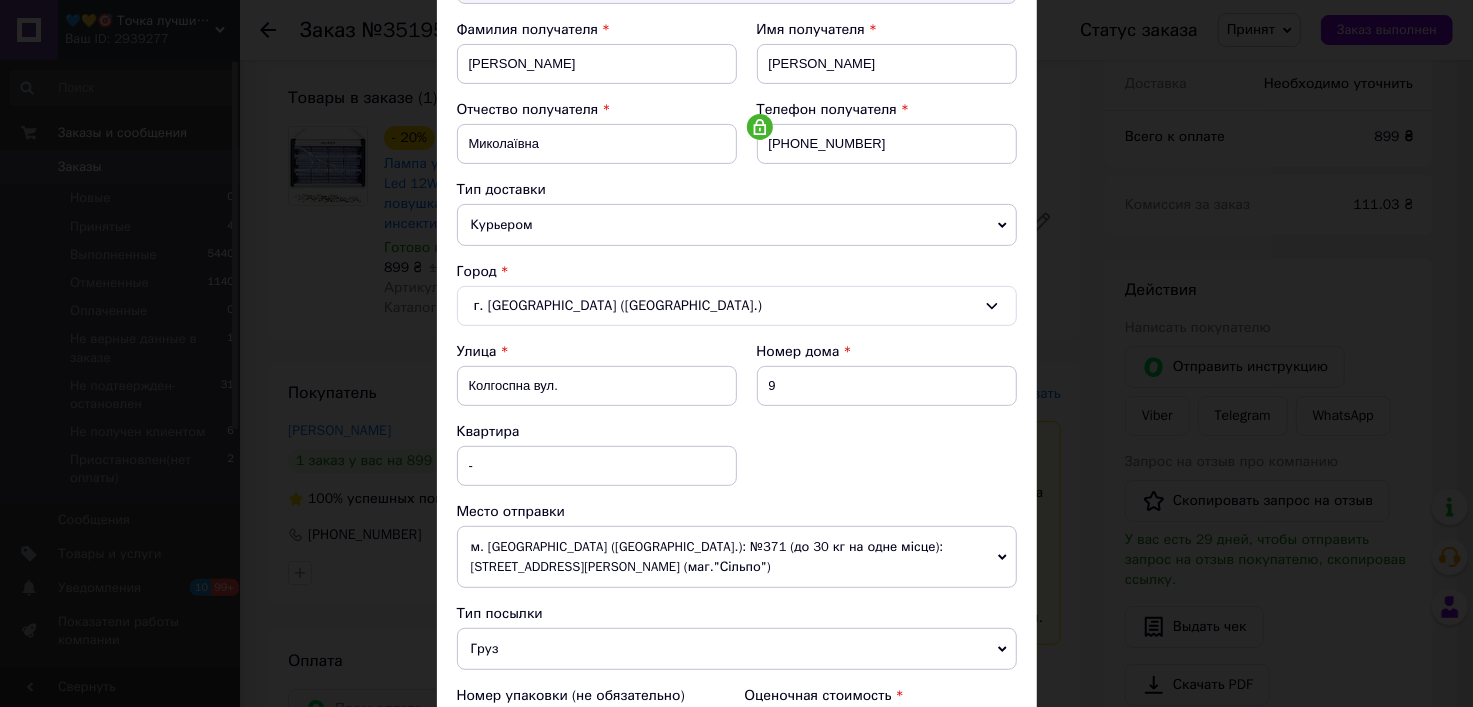 scroll, scrollTop: 333, scrollLeft: 0, axis: vertical 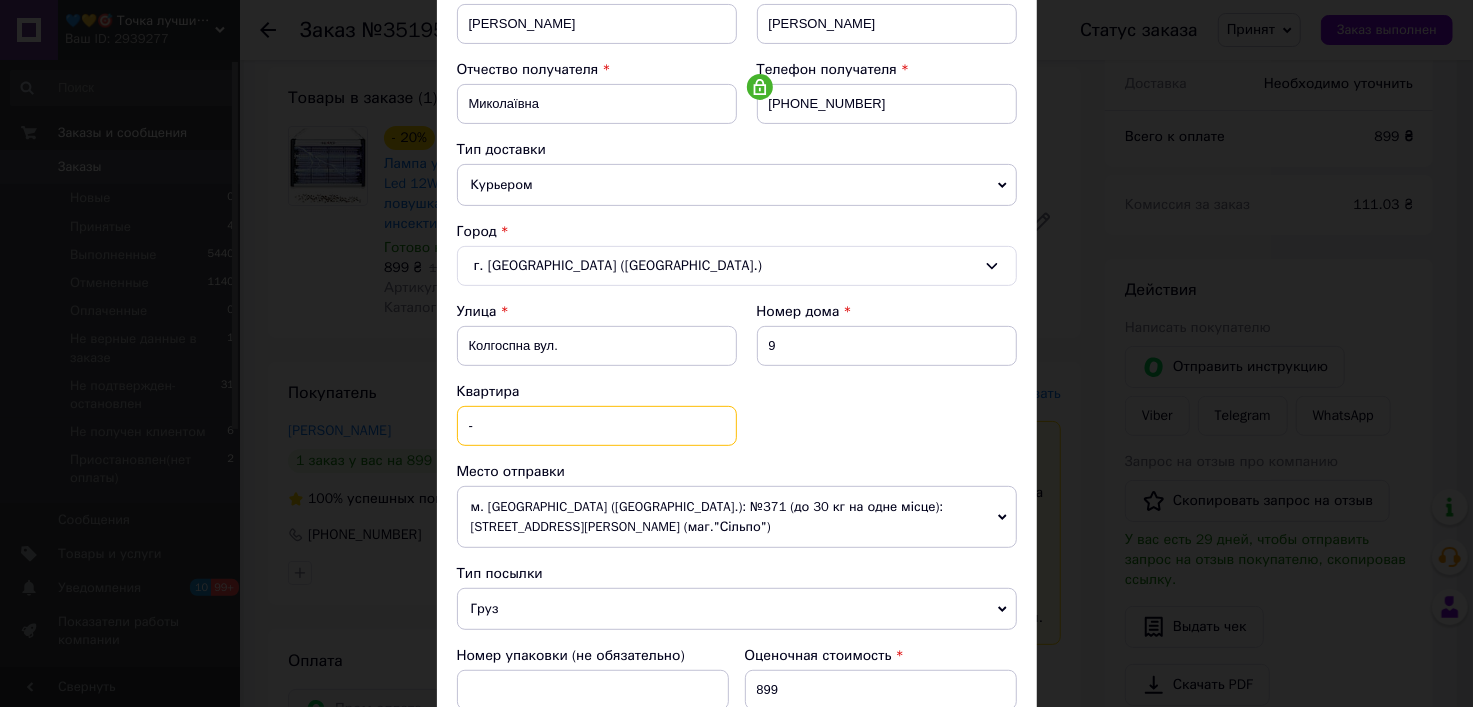 click on "-" at bounding box center (597, 426) 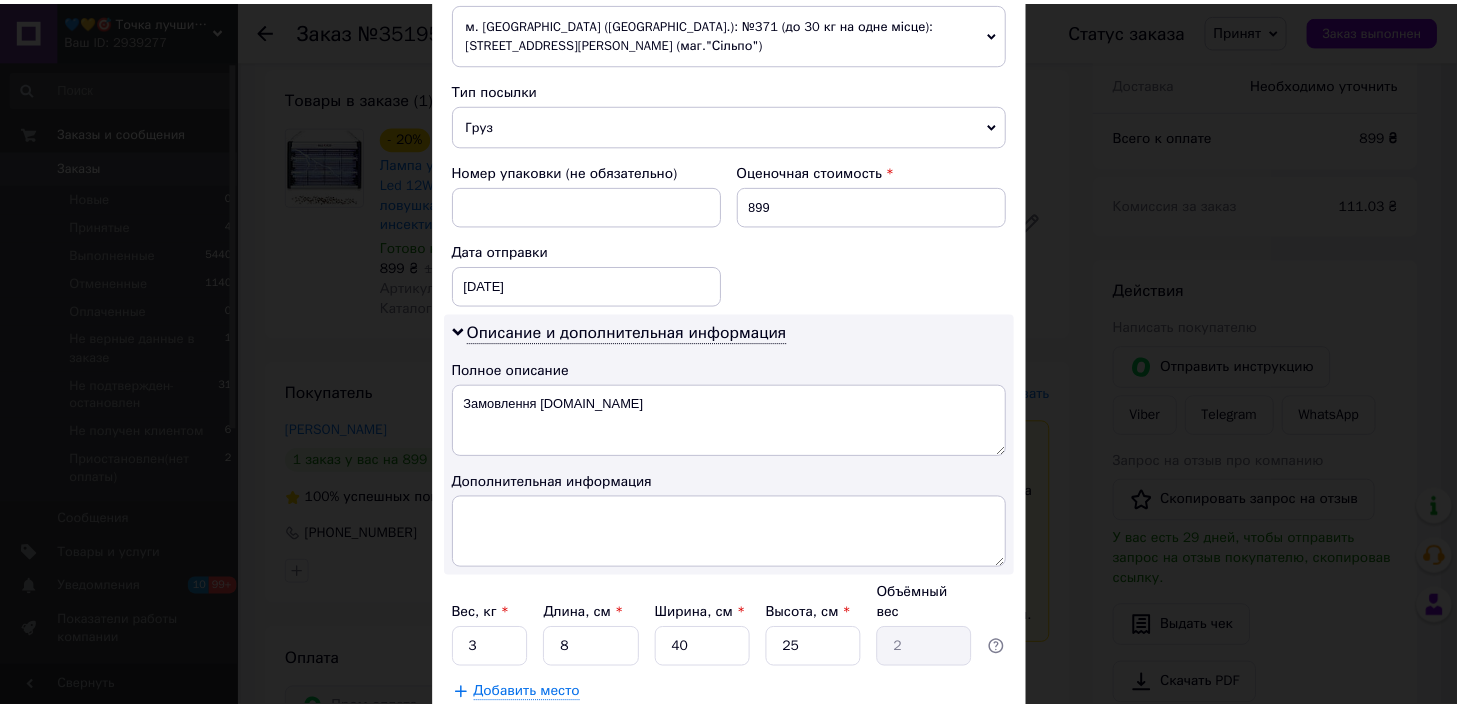 scroll, scrollTop: 888, scrollLeft: 0, axis: vertical 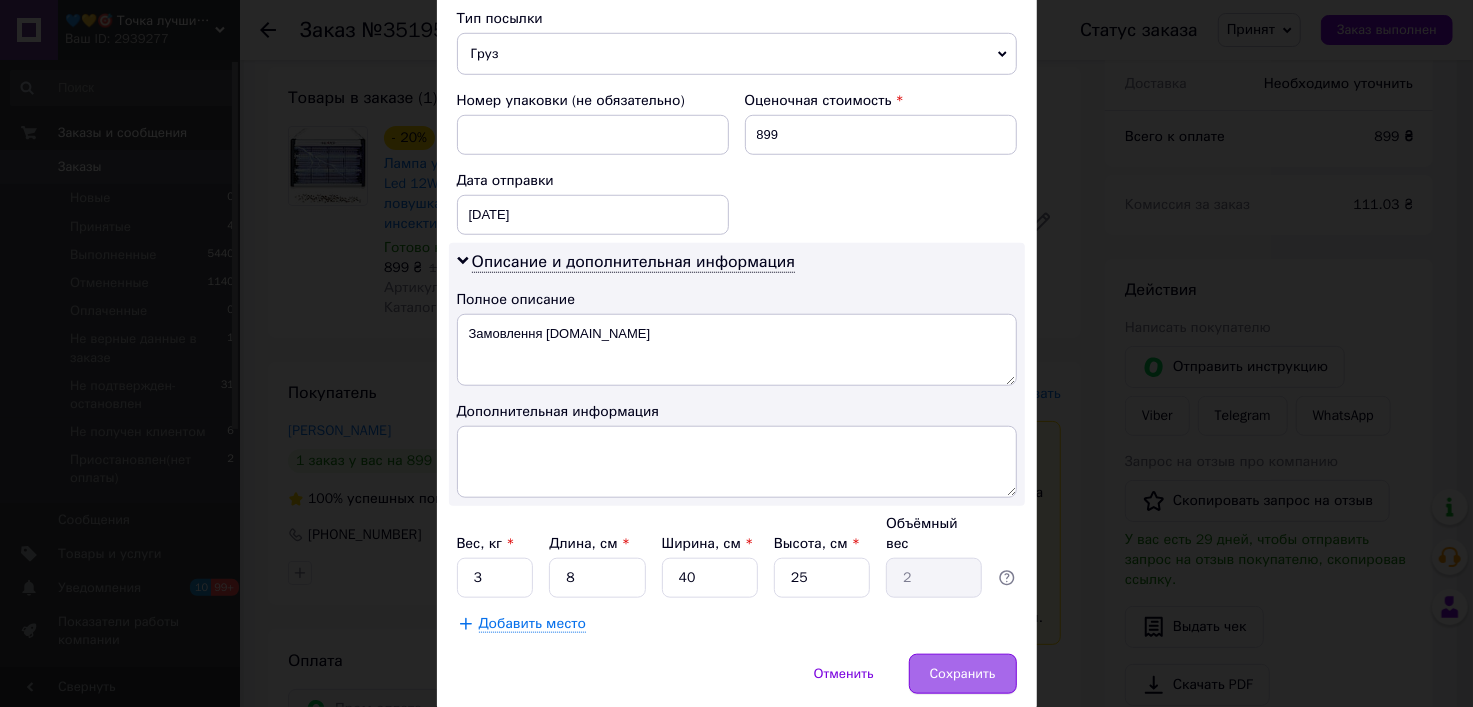 type on "0" 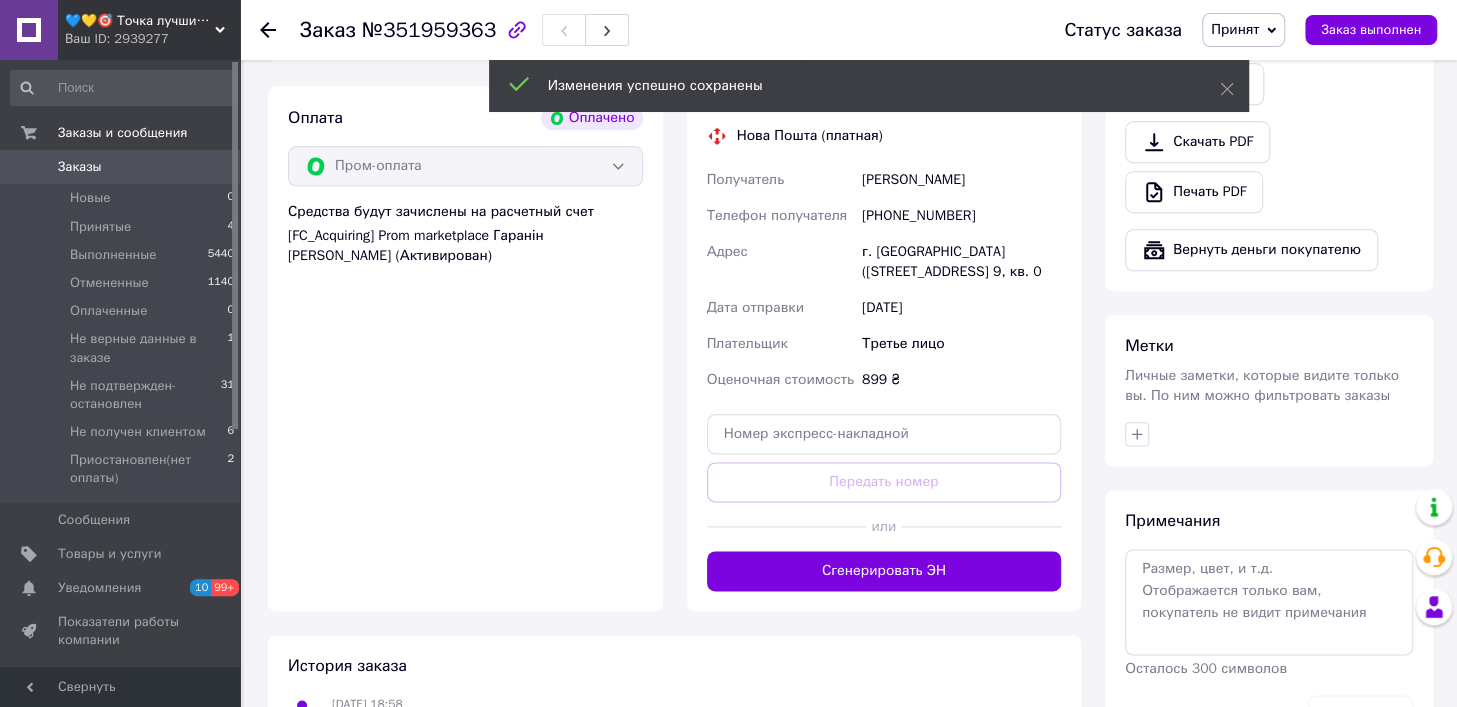 scroll, scrollTop: 1217, scrollLeft: 0, axis: vertical 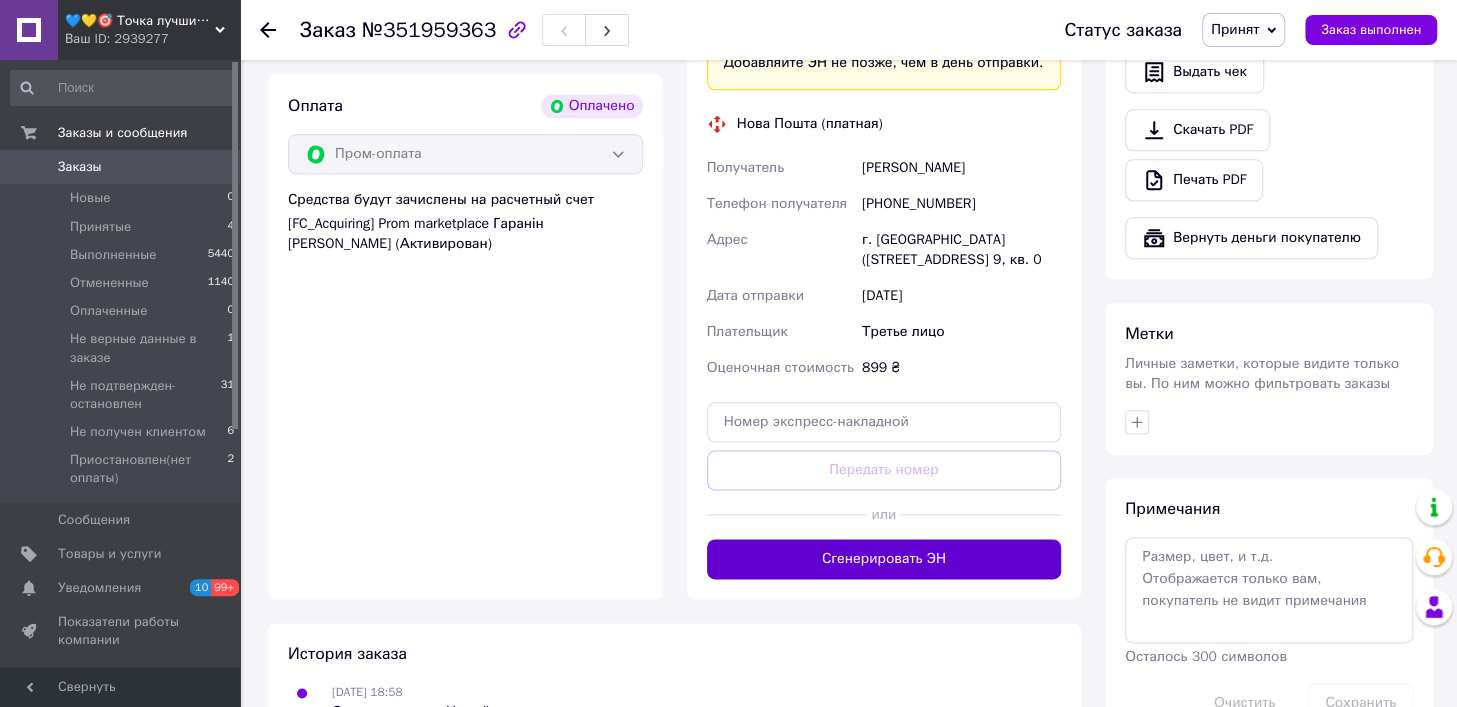 click on "Сгенерировать ЭН" at bounding box center [884, 559] 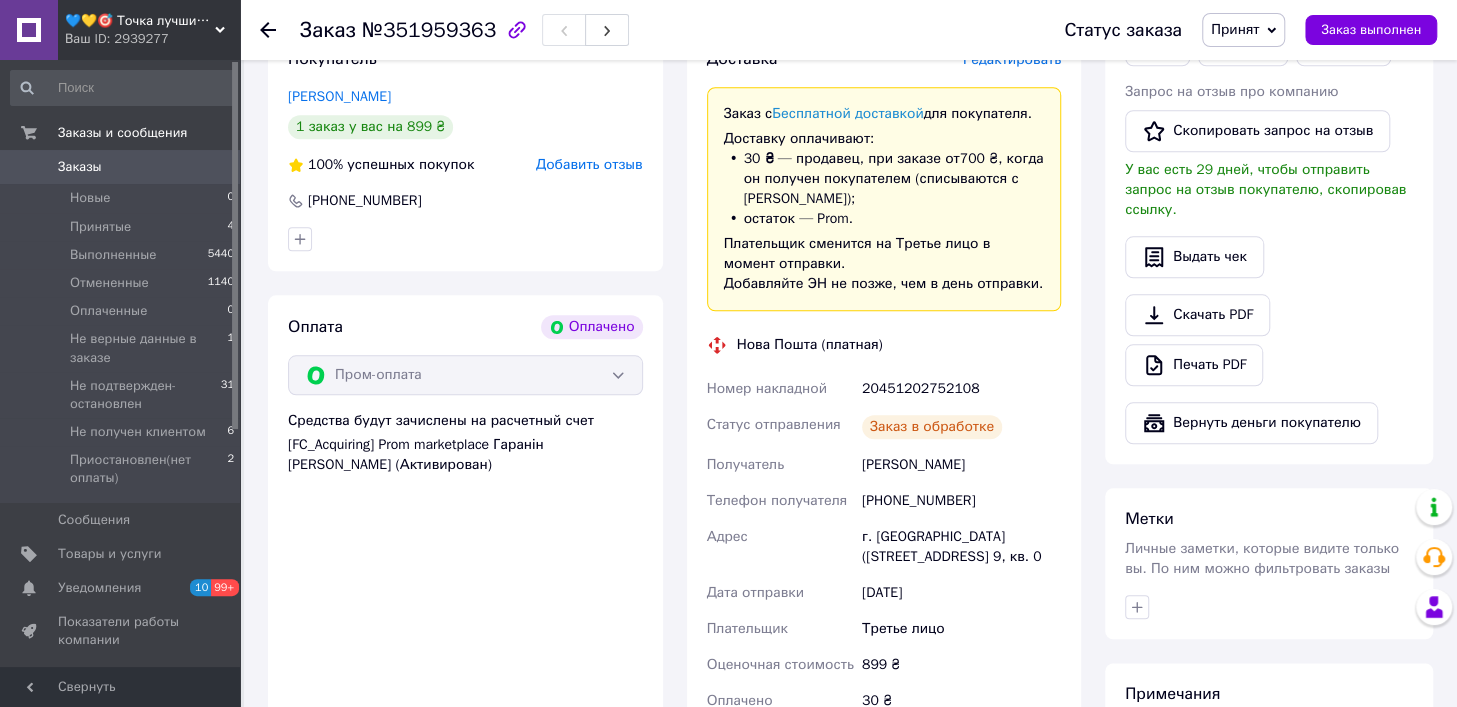 scroll, scrollTop: 995, scrollLeft: 0, axis: vertical 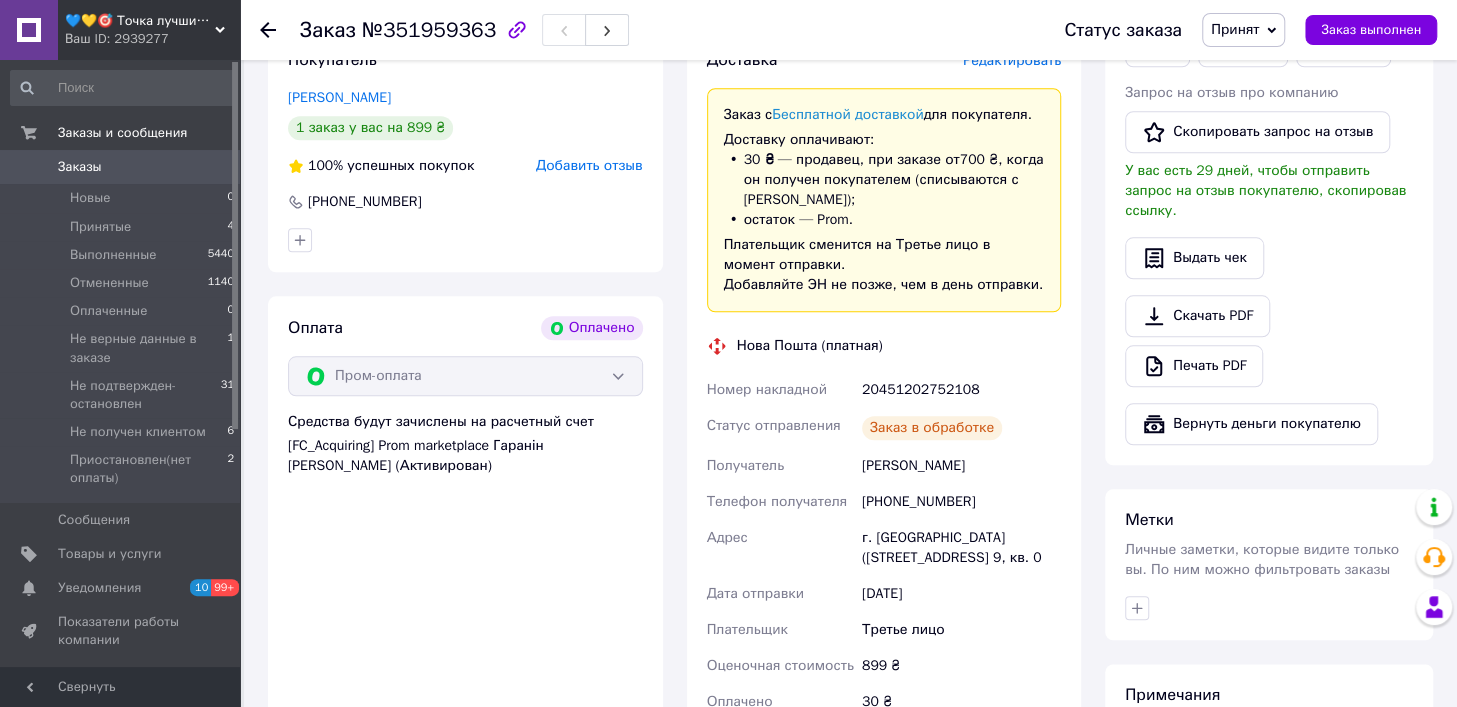 click on "20451202752108" at bounding box center [961, 390] 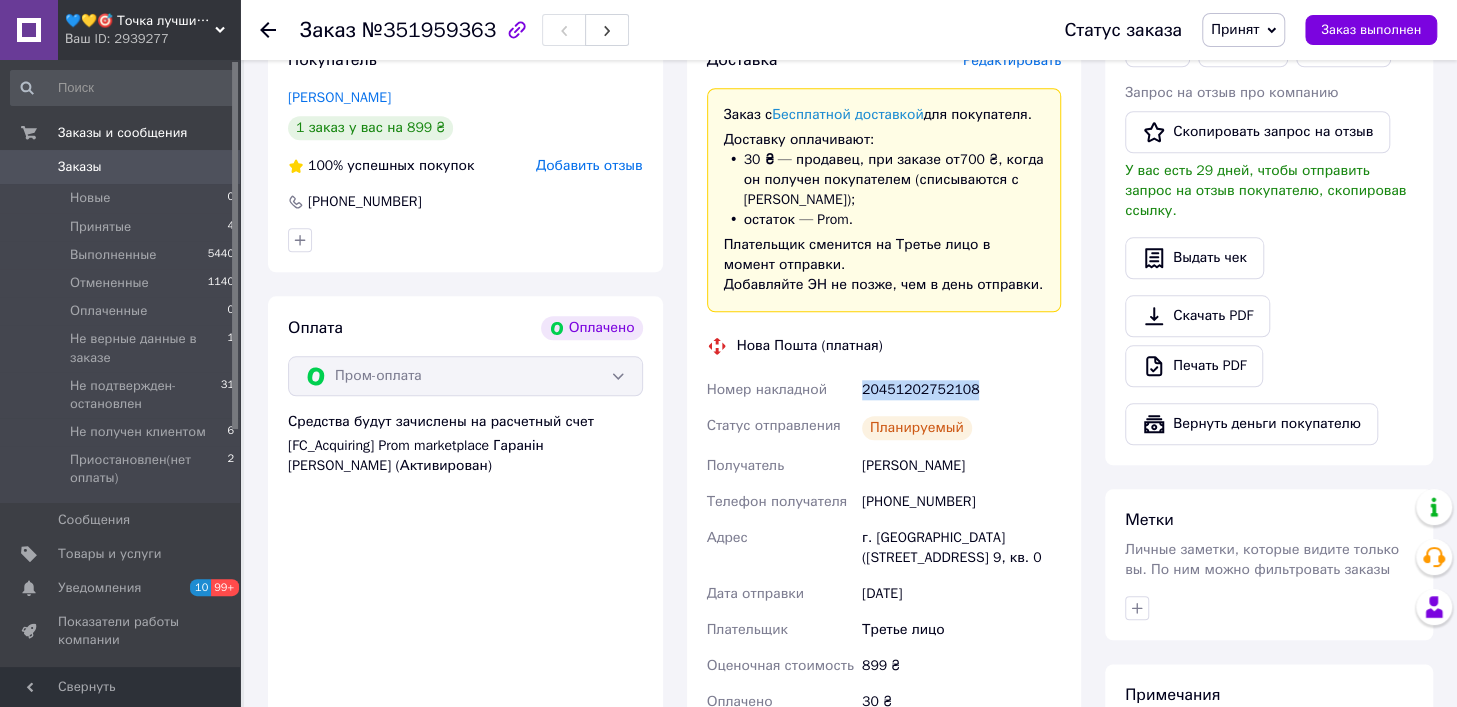 click on "20451202752108" at bounding box center (961, 390) 